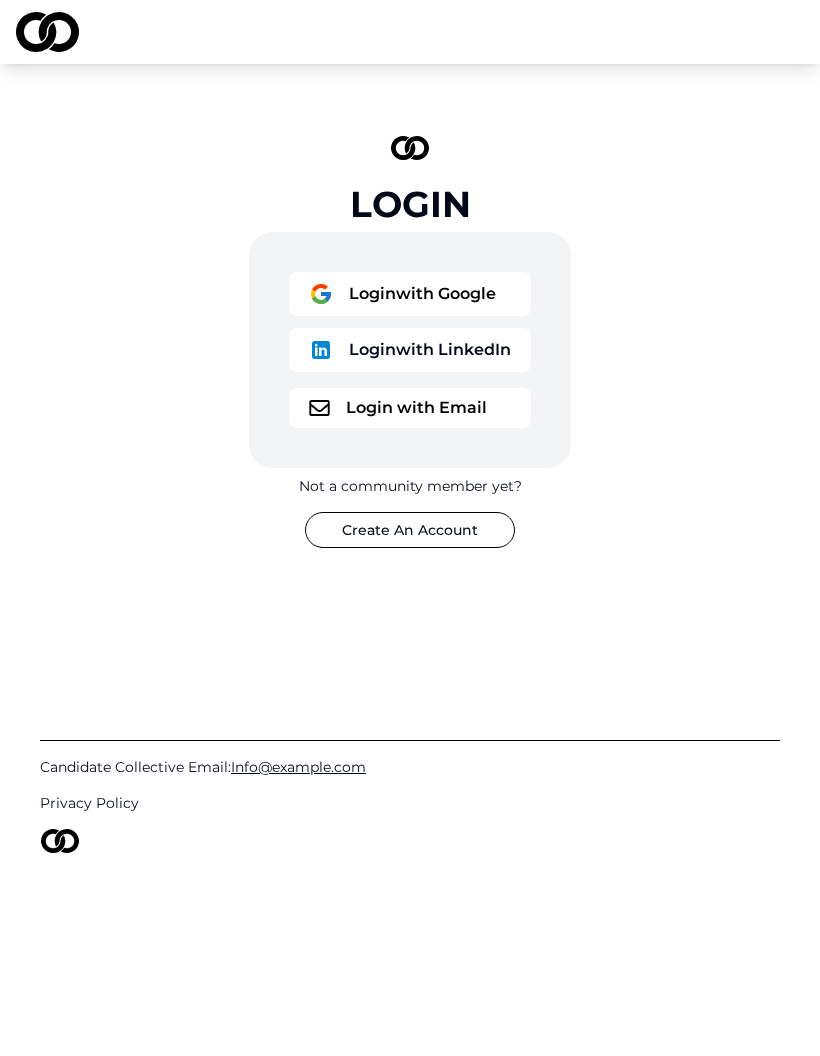 scroll, scrollTop: 0, scrollLeft: 0, axis: both 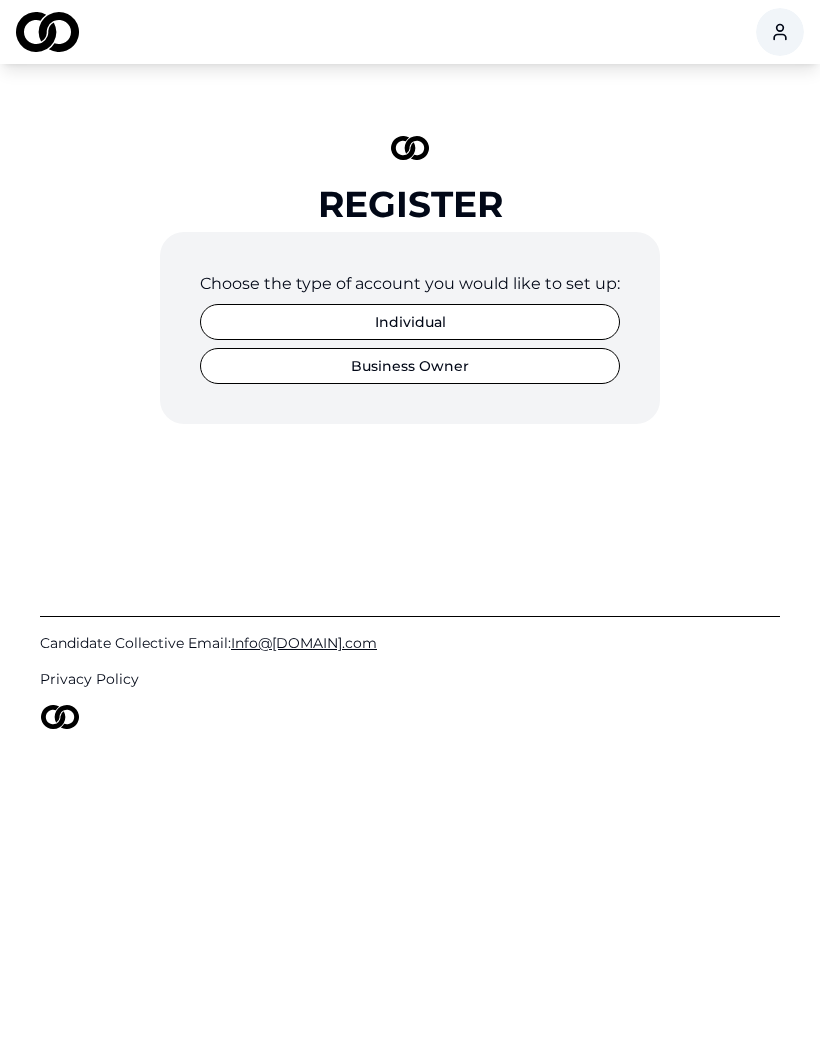 click on "Business Owner" at bounding box center (410, 366) 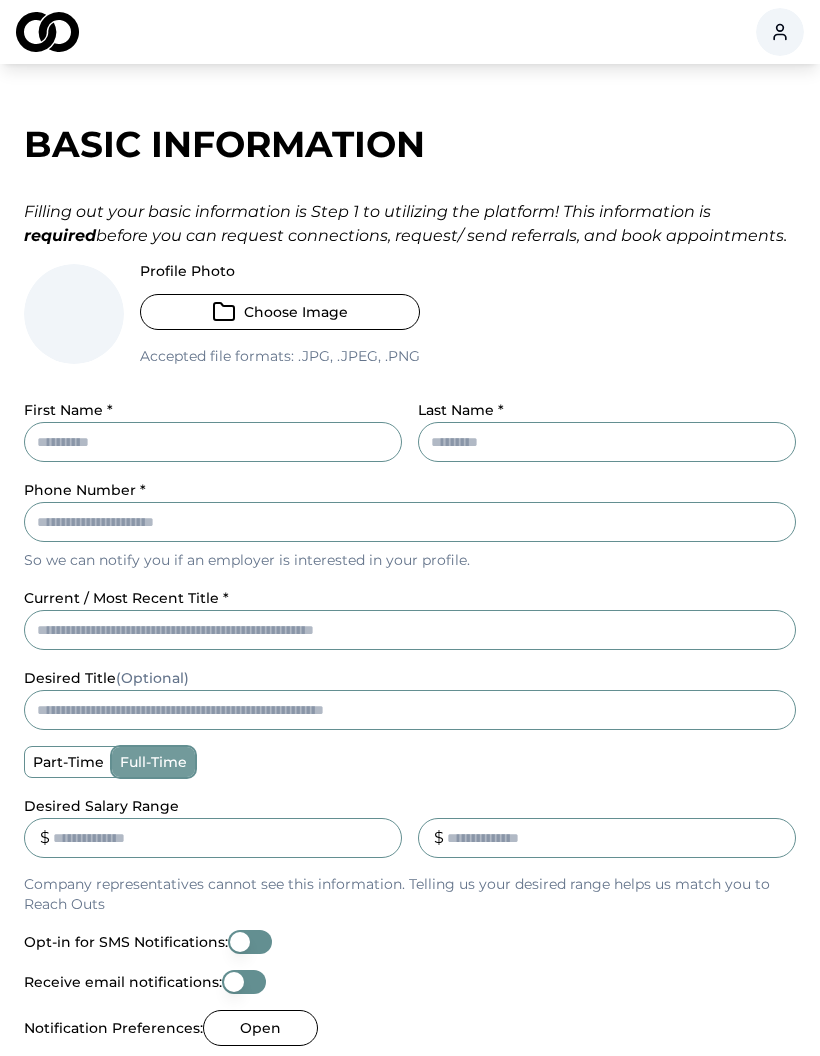 click on "Choose Image" at bounding box center [280, 312] 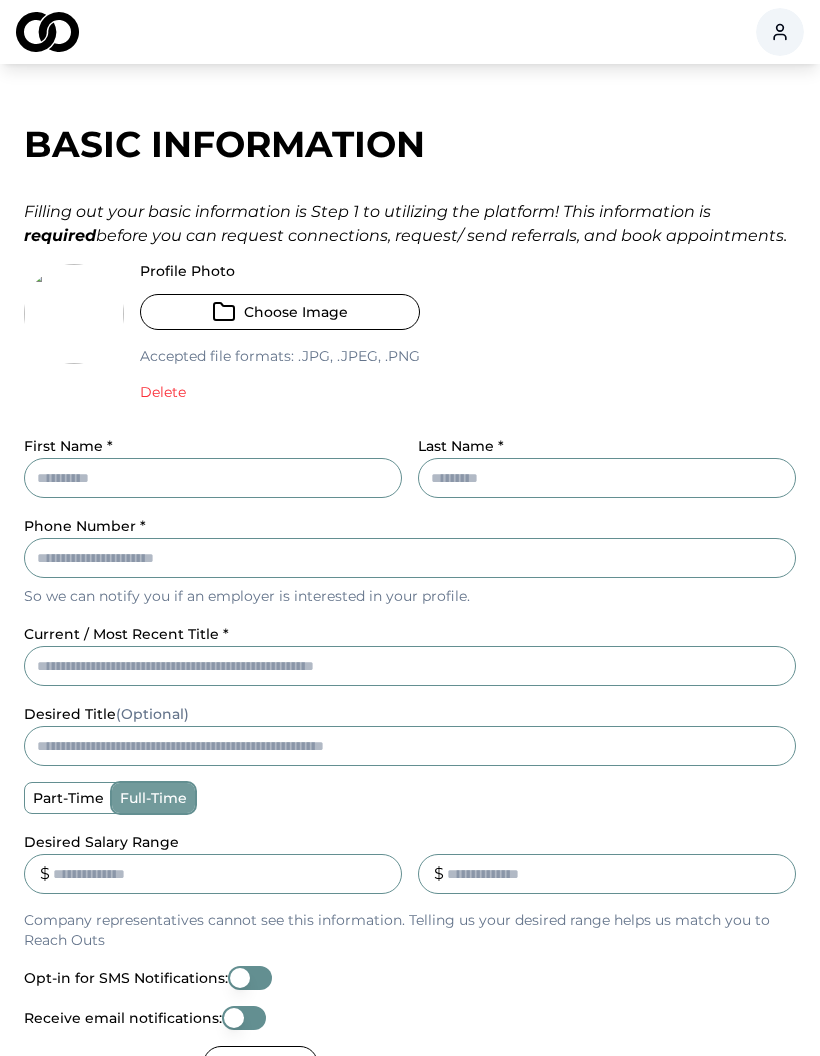 click on "First Name *" at bounding box center [213, 478] 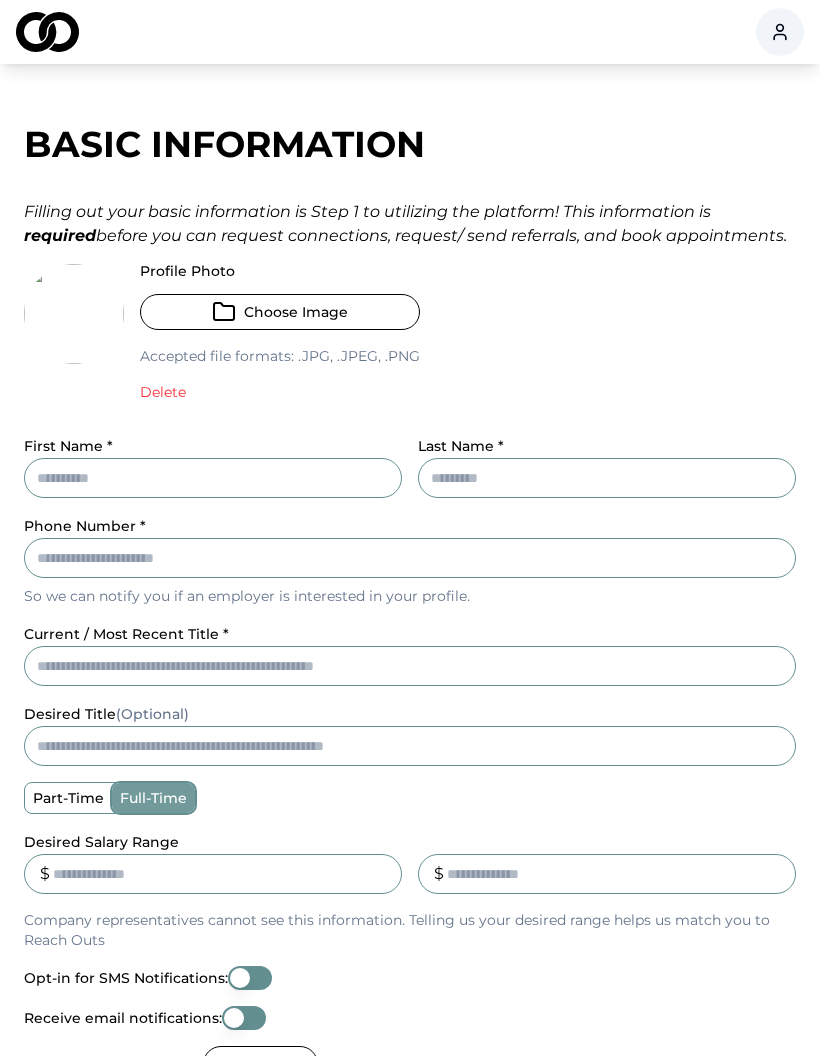 type on "****" 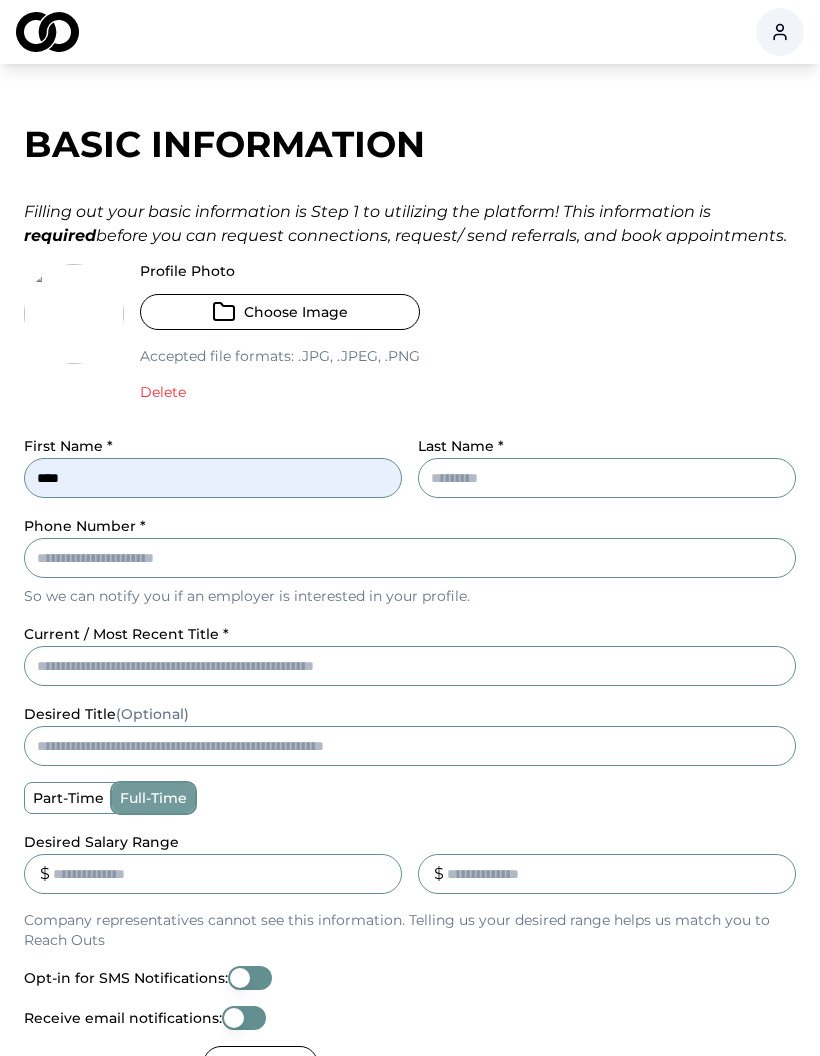 type on "********" 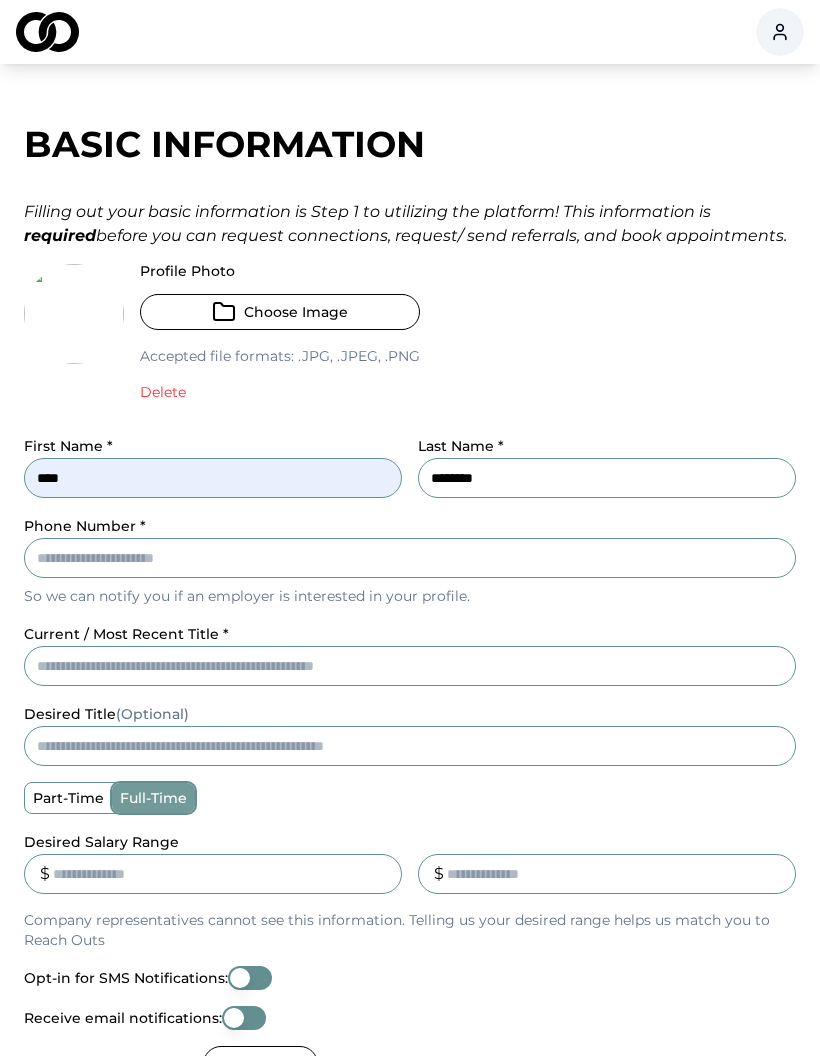 type on "**********" 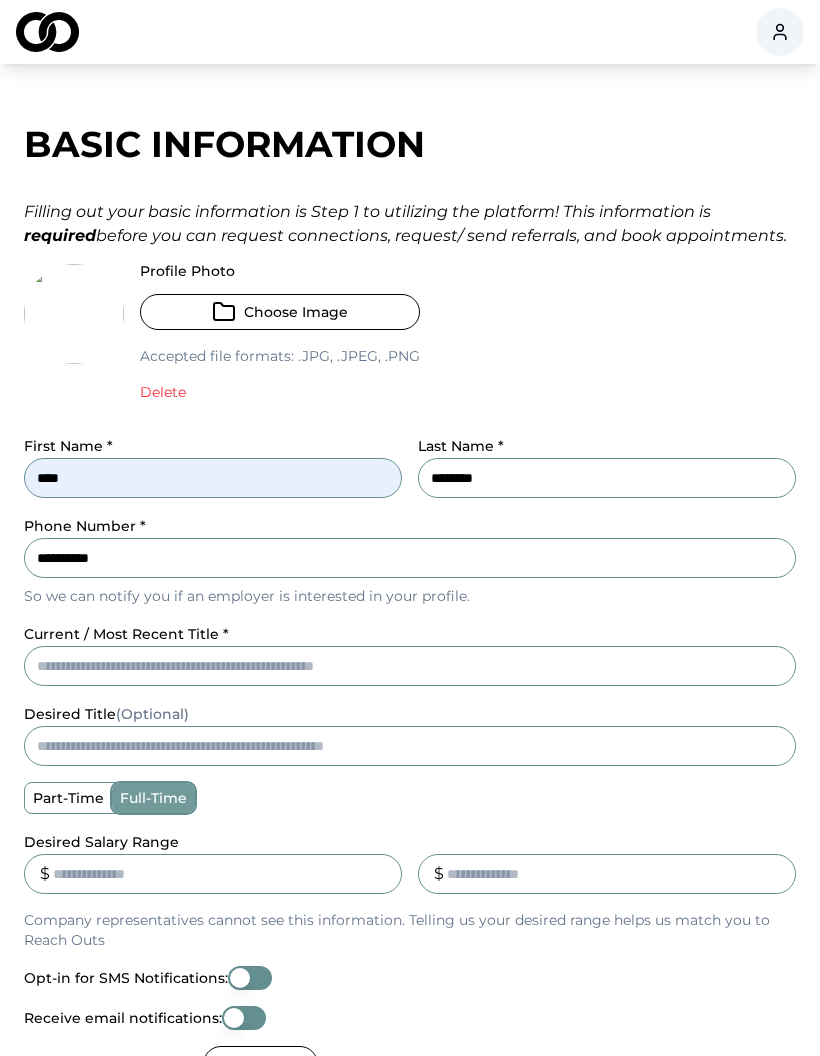 type on "********" 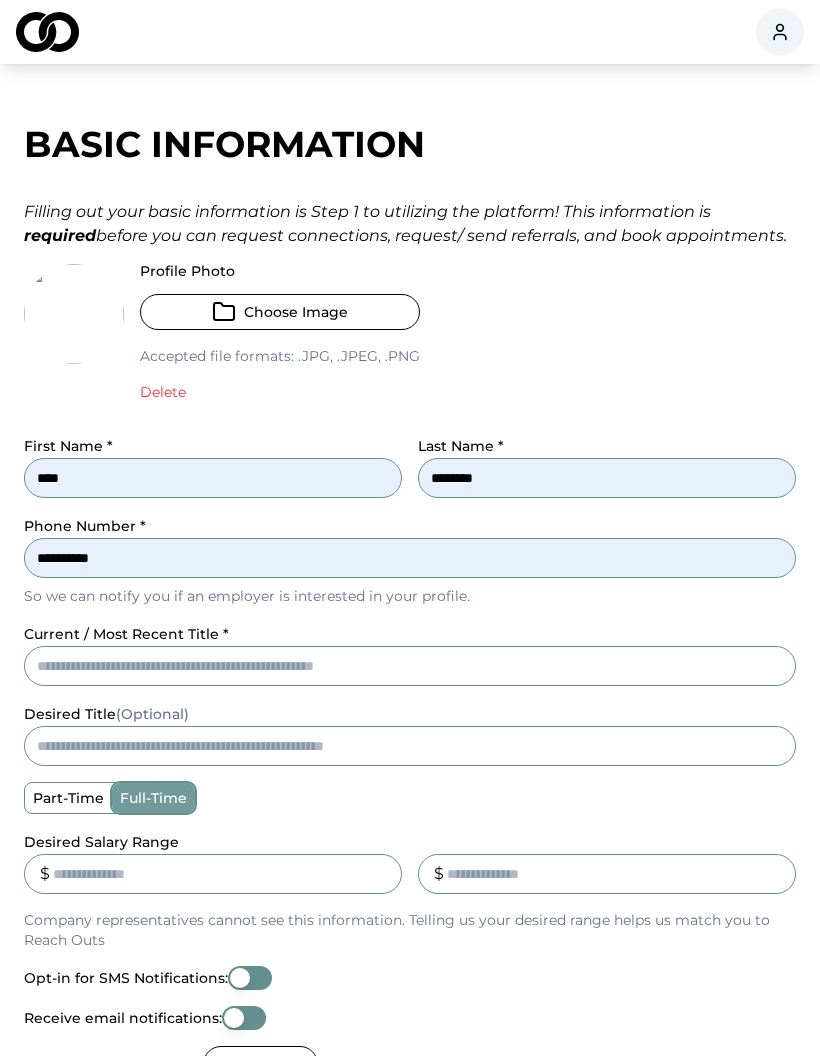 click on "current / most recent title *" at bounding box center (410, 666) 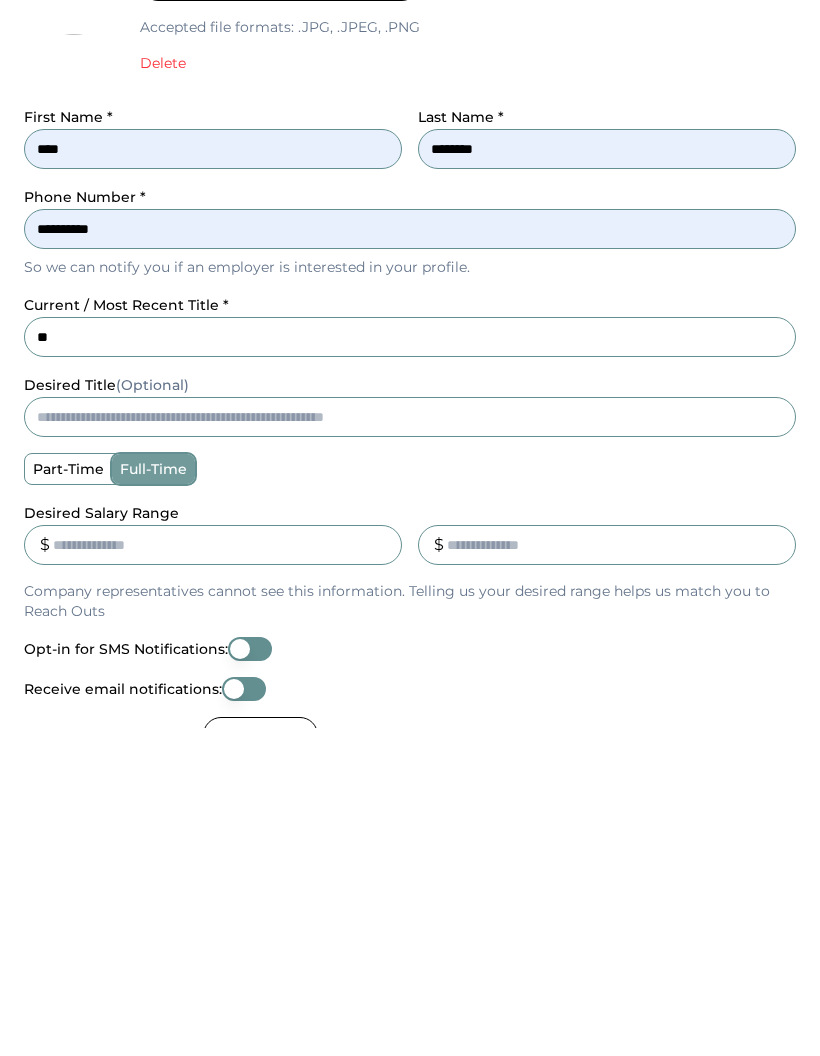 type on "*" 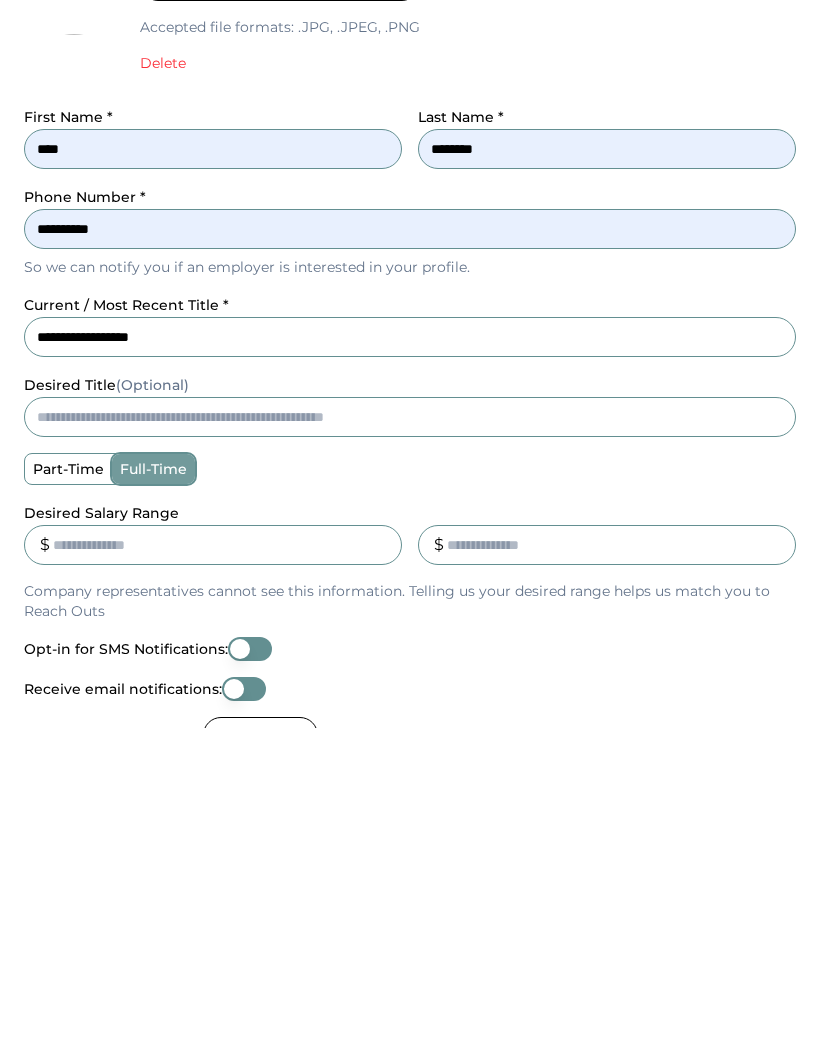 type on "**********" 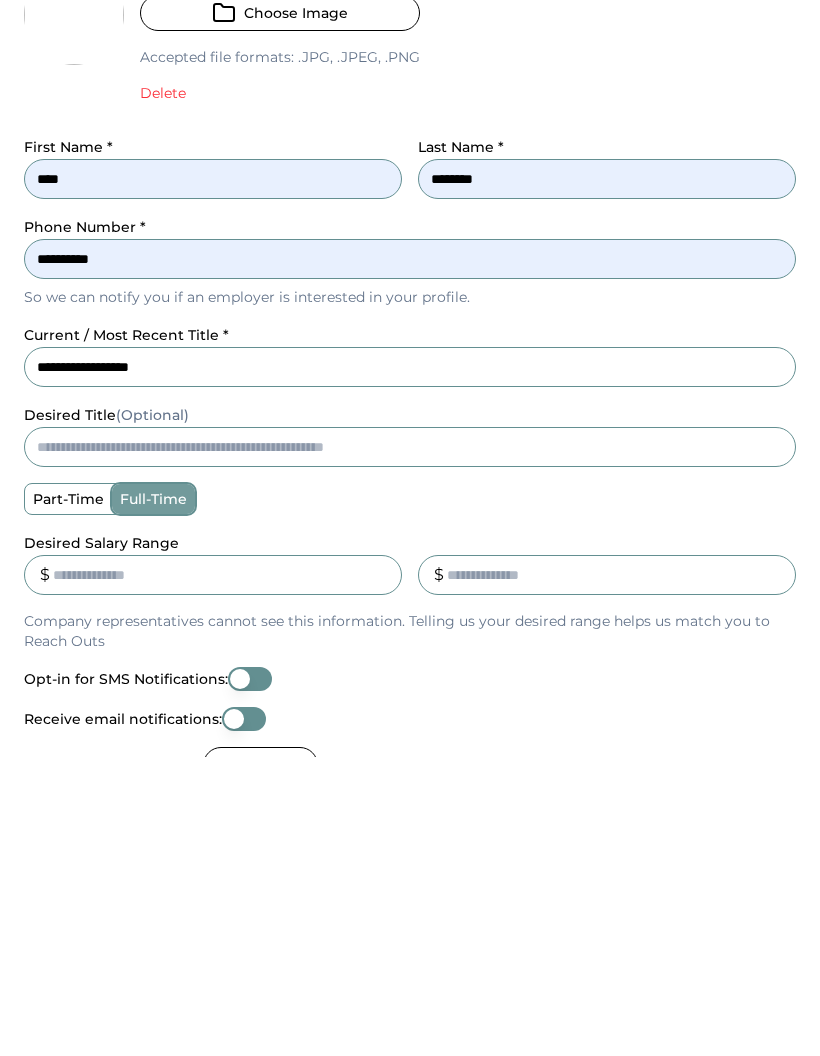 click on "_" at bounding box center (607, 874) 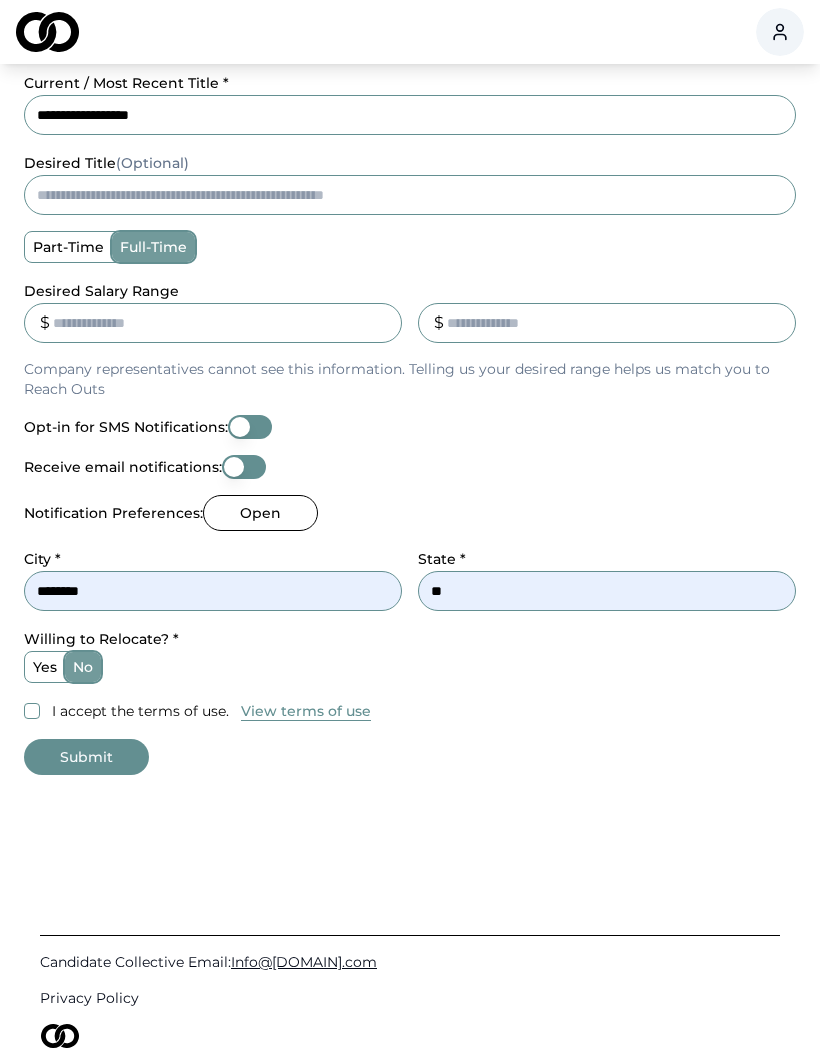 click on "********" at bounding box center (213, 591) 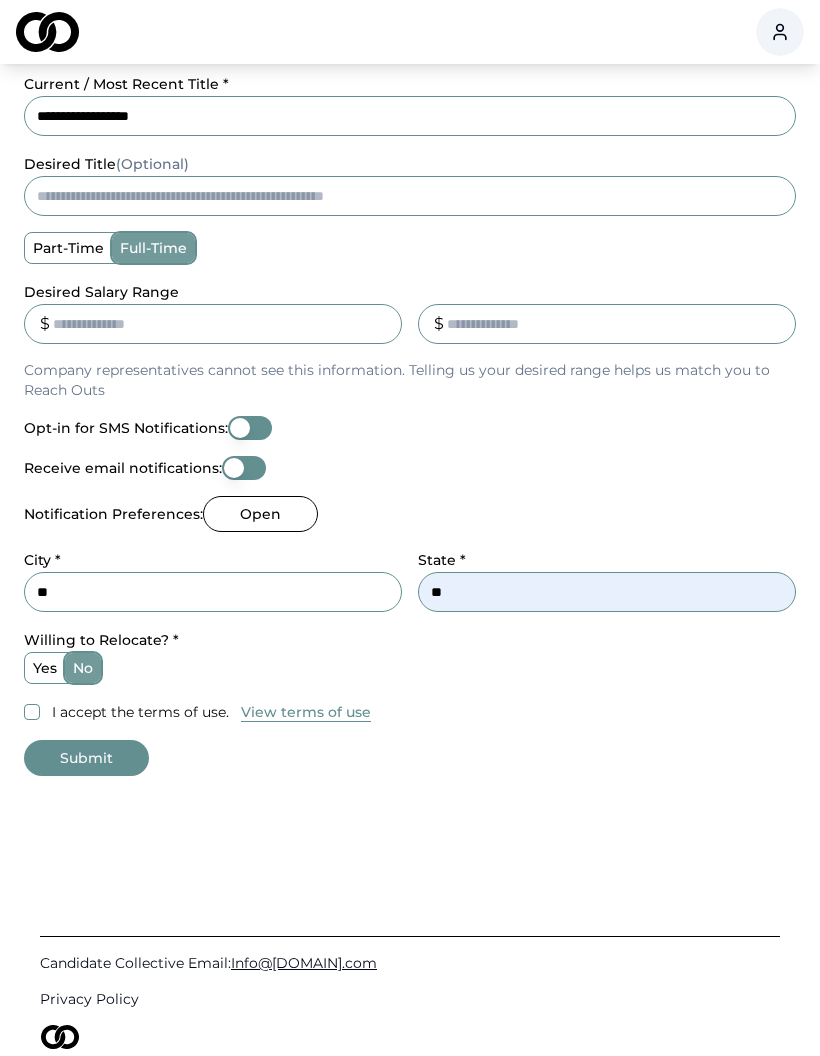 type on "*" 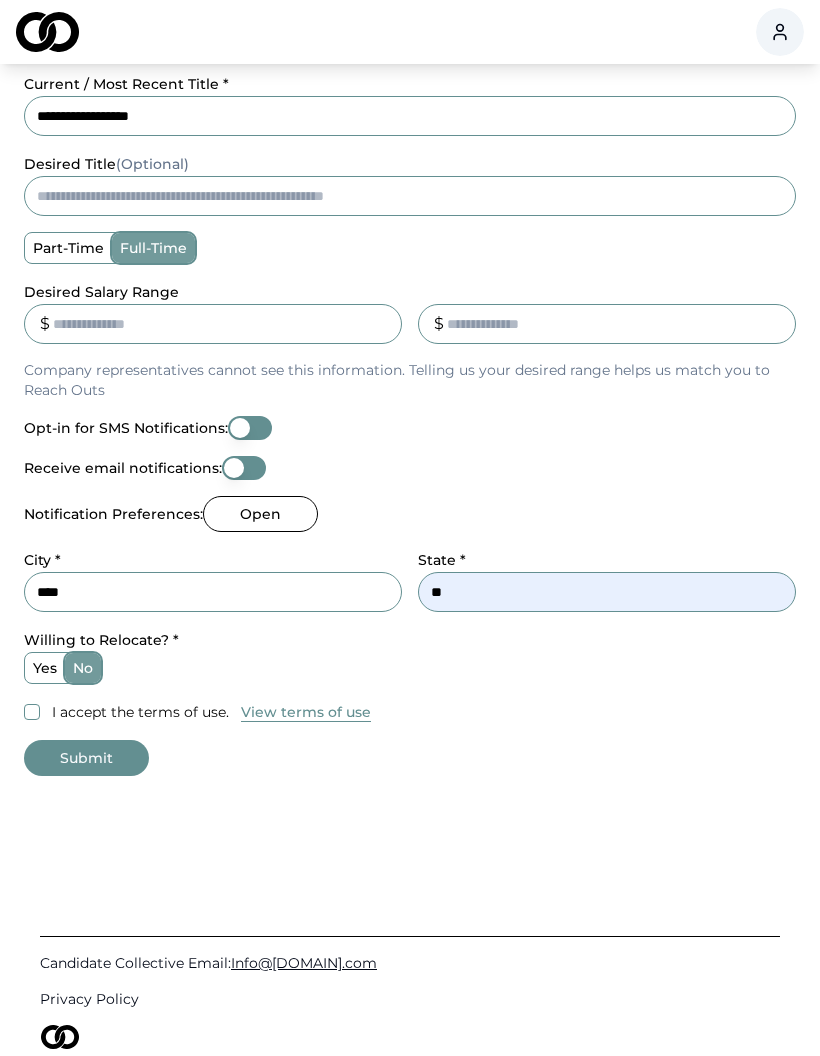 type on "***" 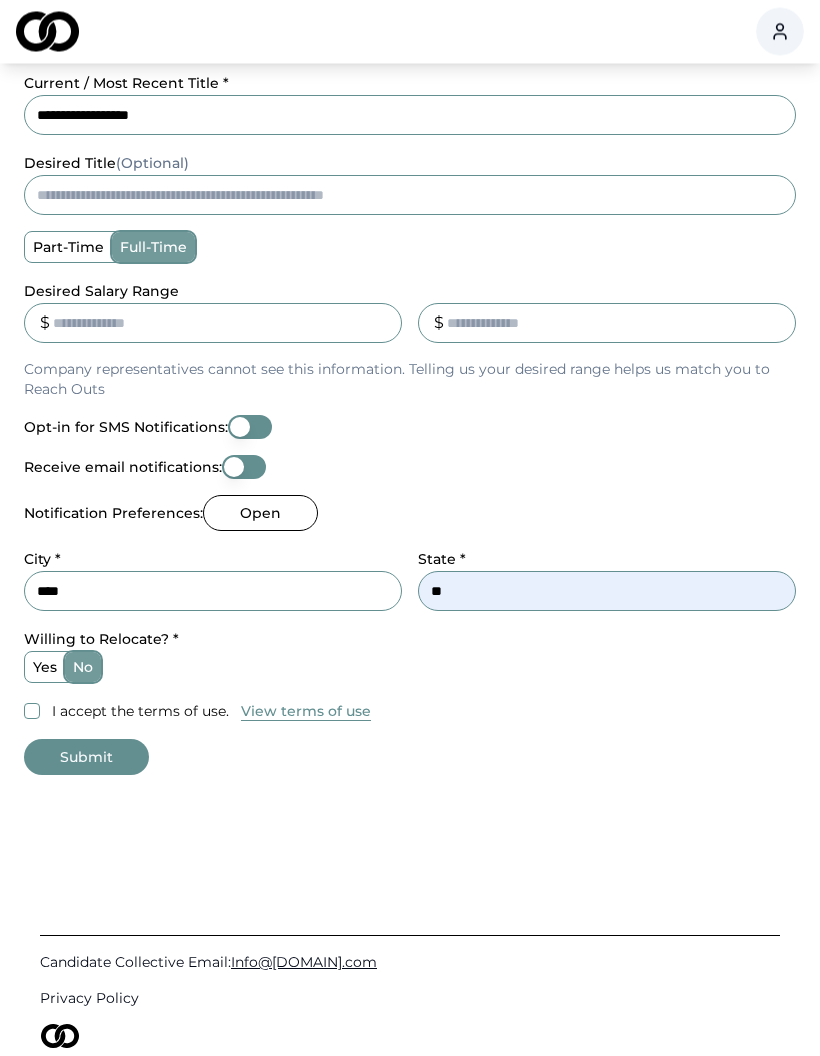 click on "I accept the terms of use." at bounding box center (140, 712) 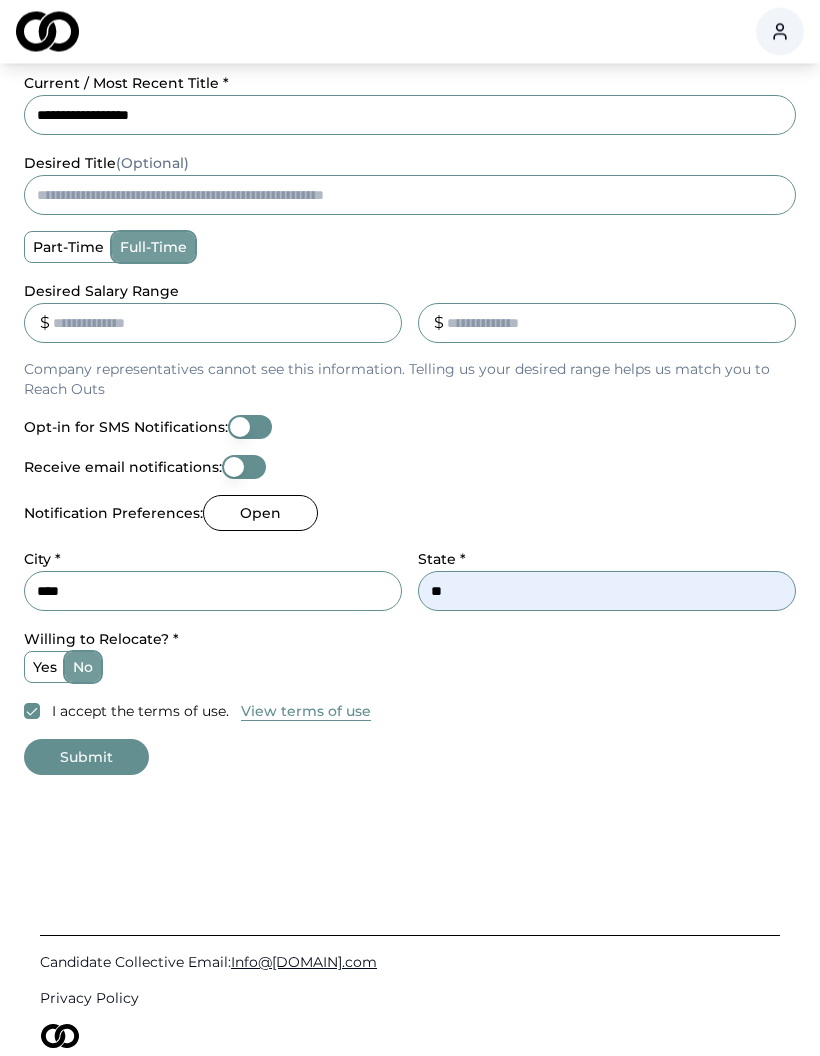 scroll, scrollTop: 551, scrollLeft: 0, axis: vertical 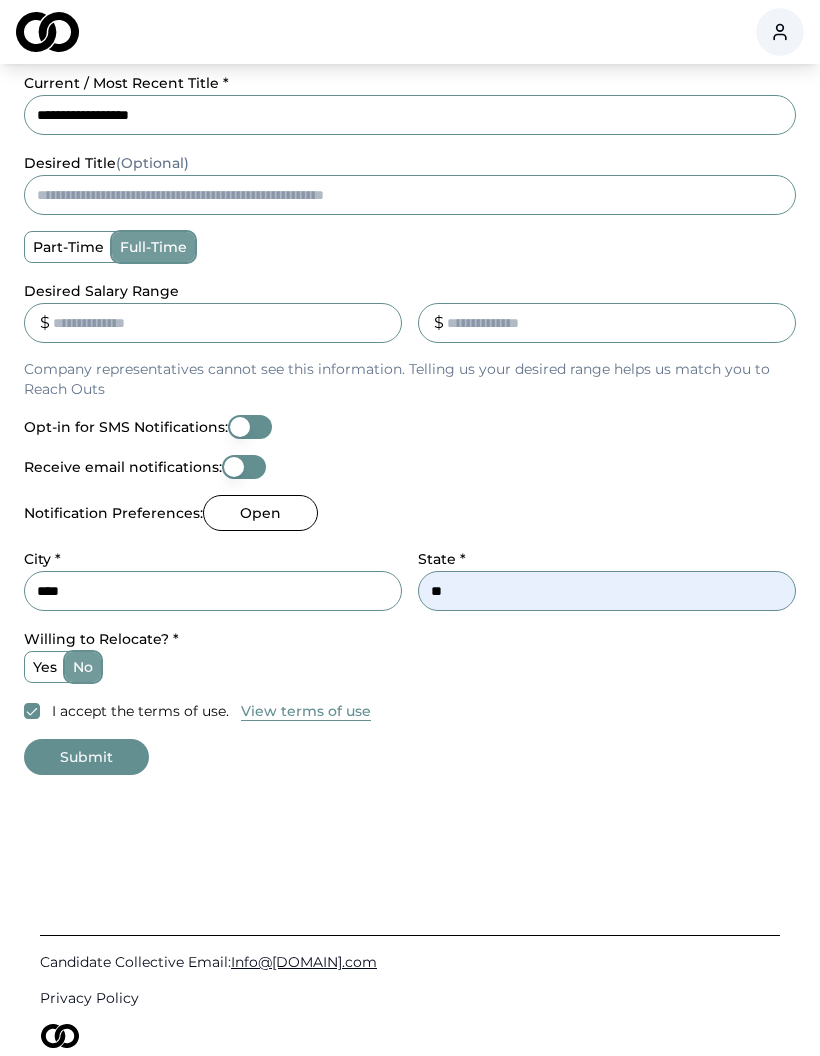 click on "Submit" at bounding box center [86, 757] 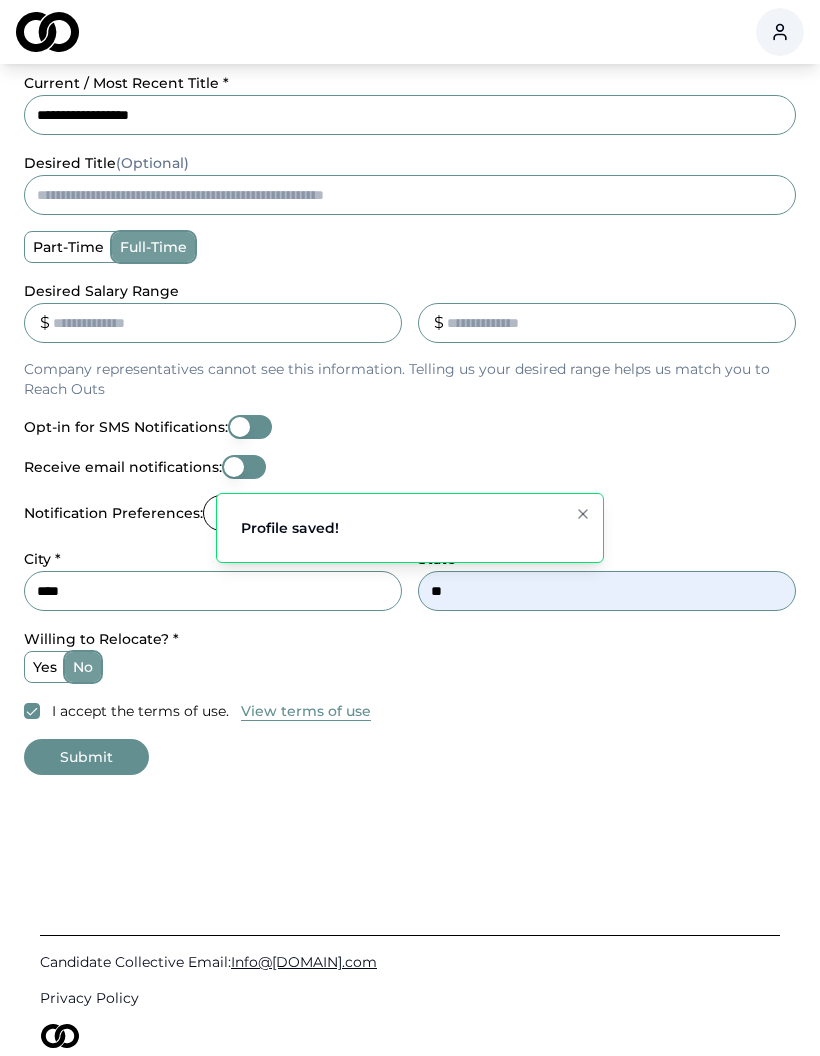 scroll, scrollTop: 0, scrollLeft: 0, axis: both 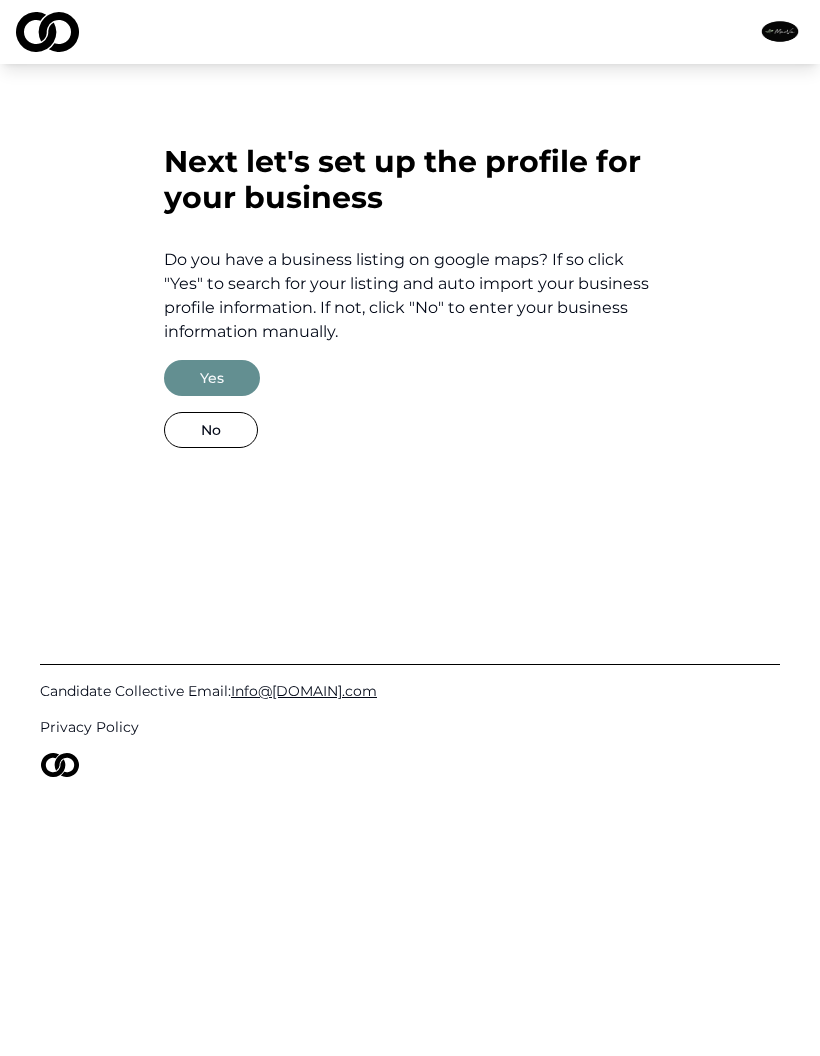 click on "Yes" at bounding box center [212, 378] 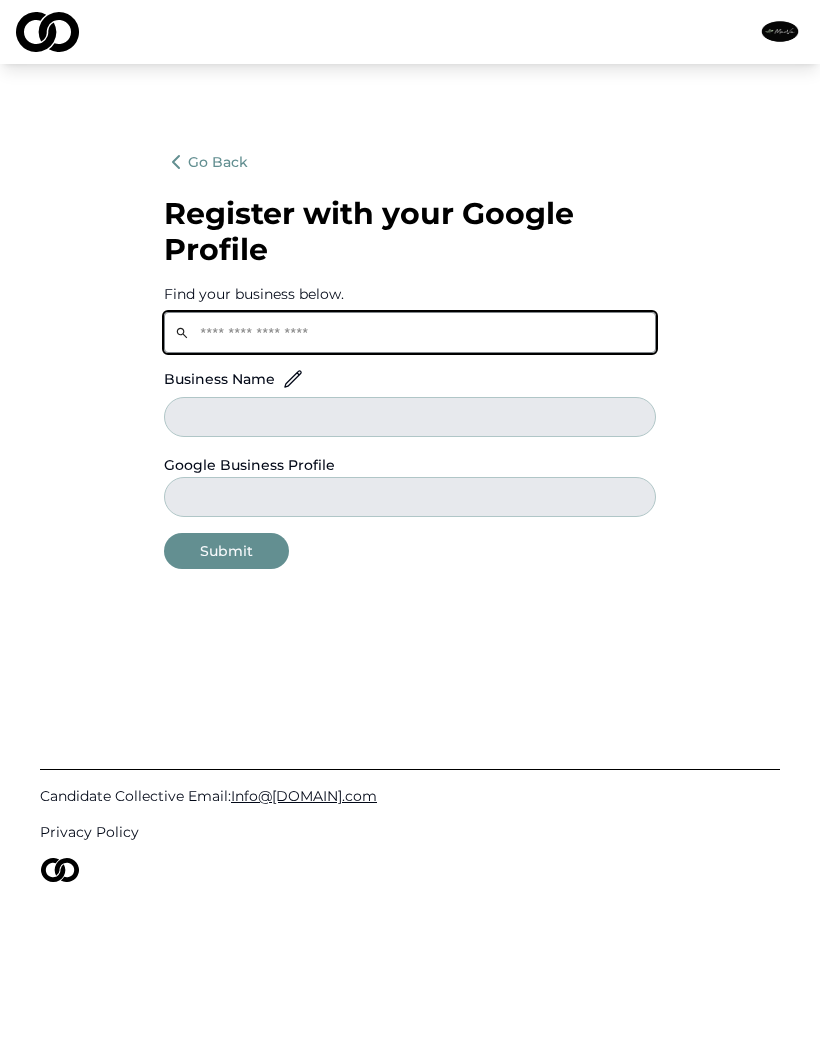 click 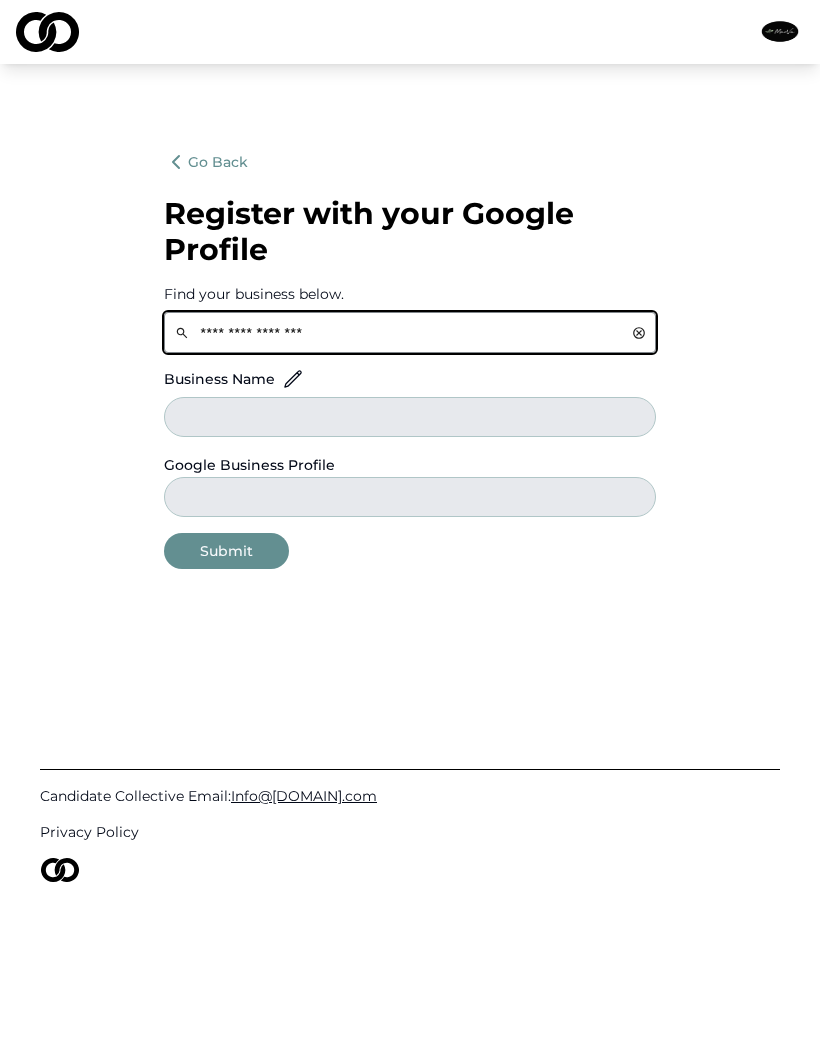 type on "**********" 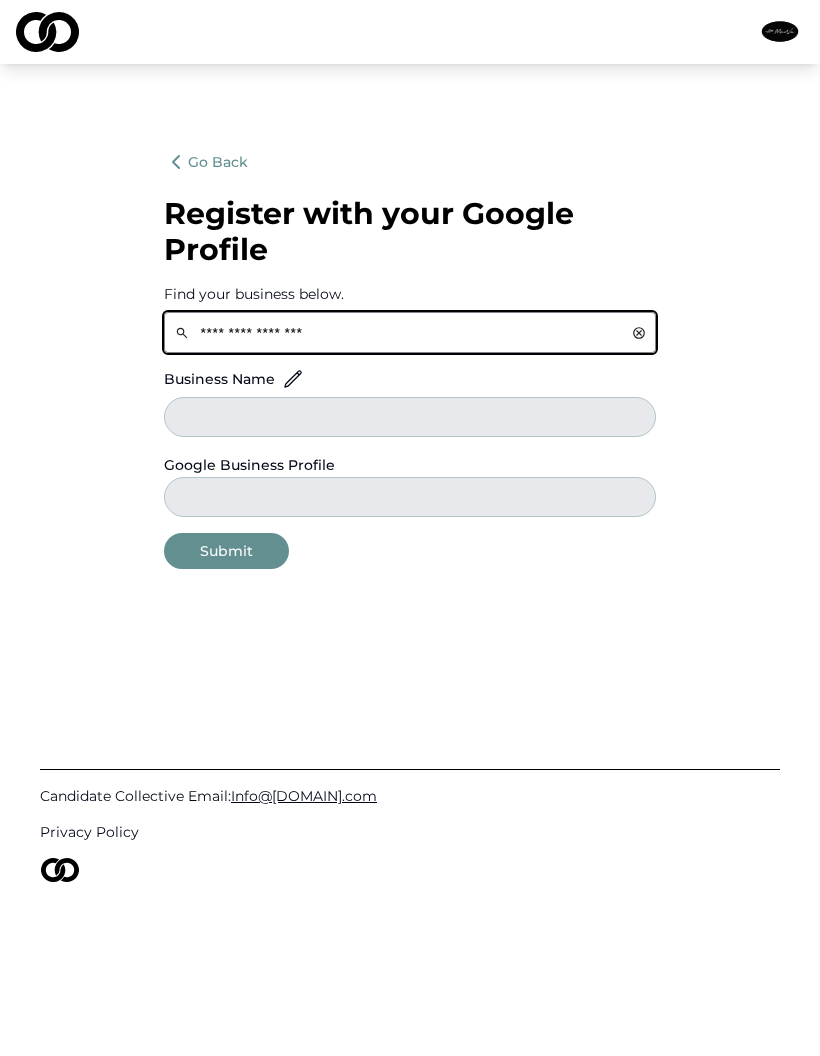 click on "**********" 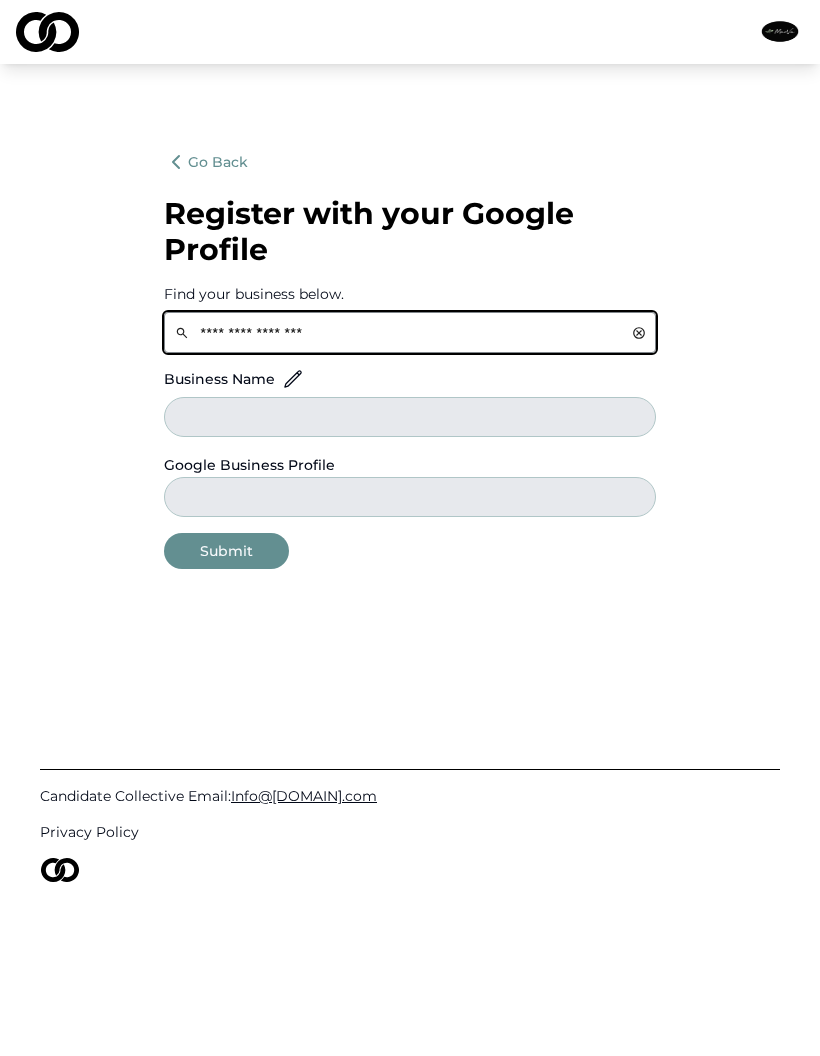 click on "cancel" 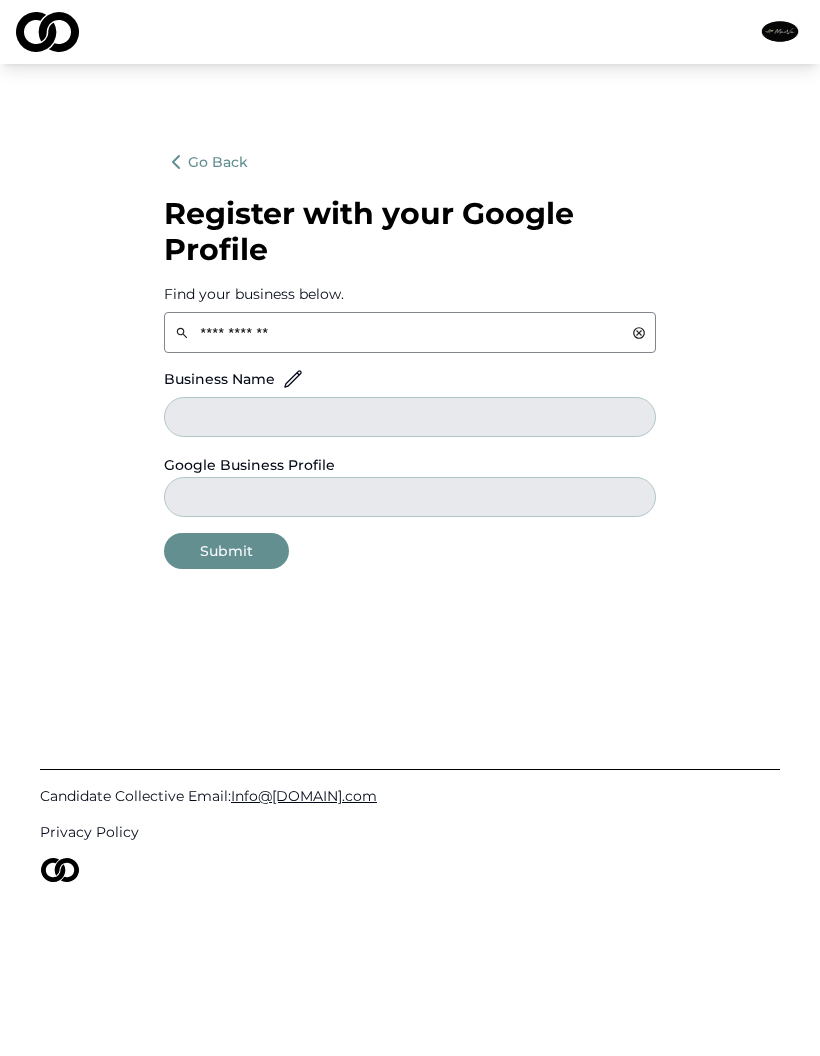 click on "Google Business Profile" at bounding box center (410, 485) 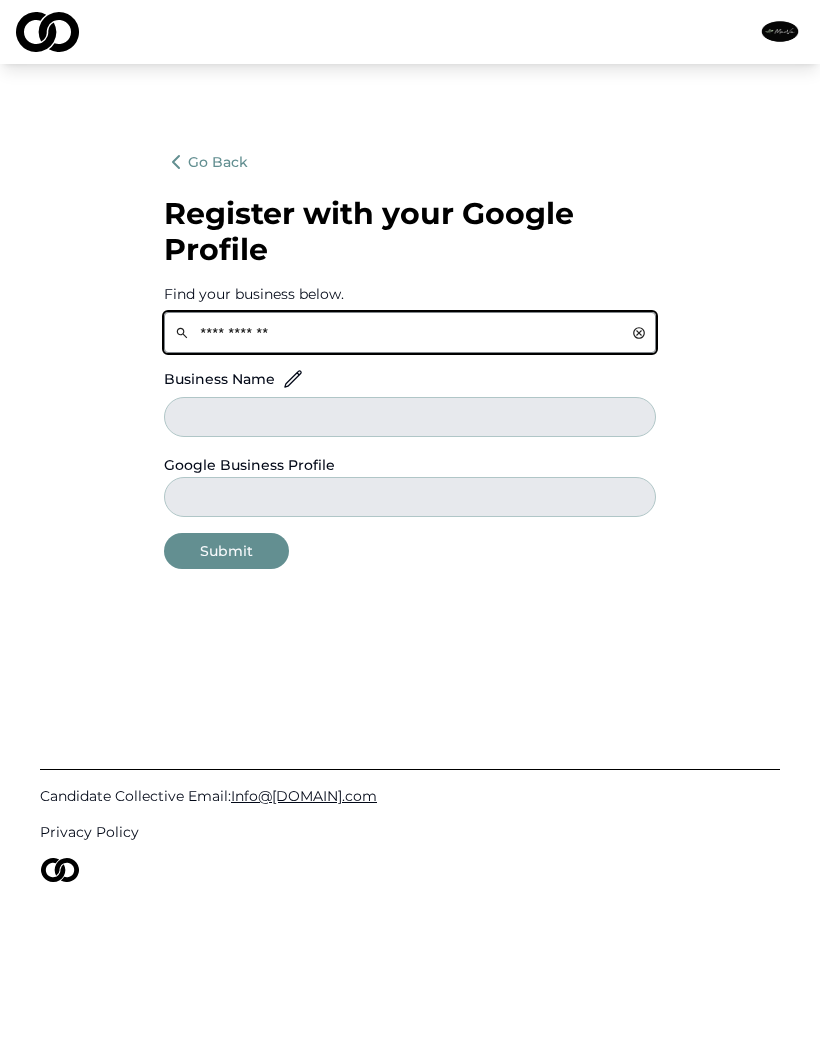 click on "**********" 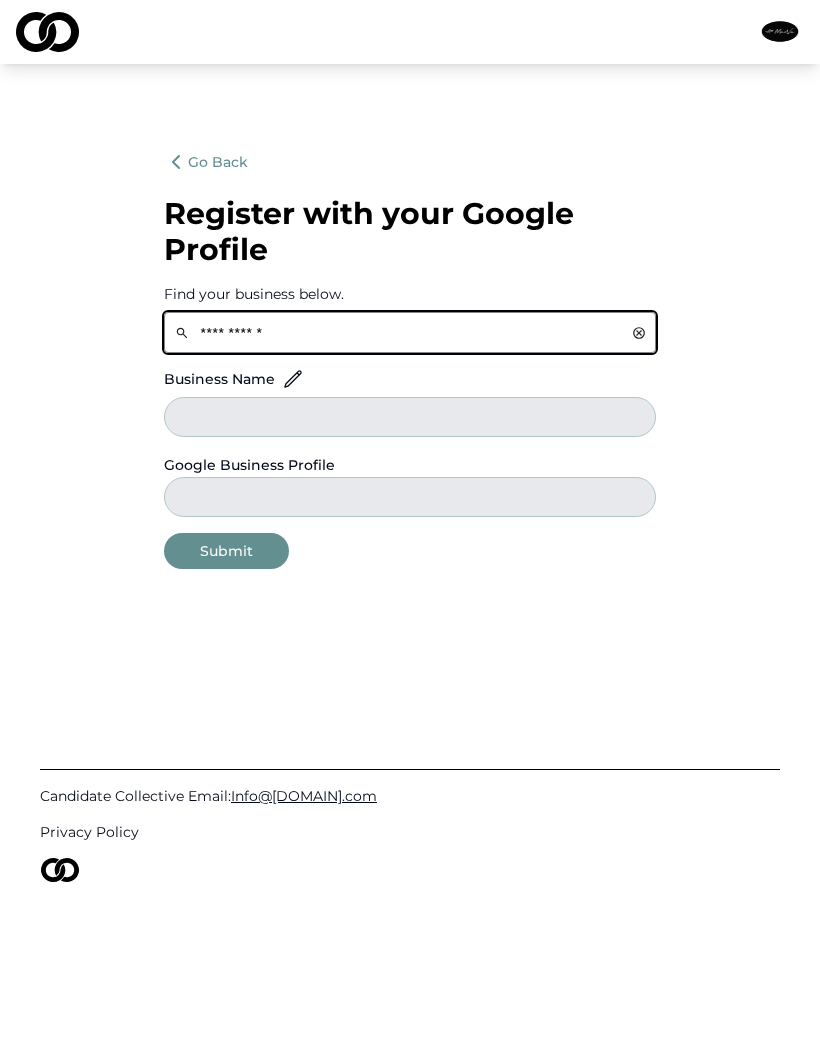 type on "**********" 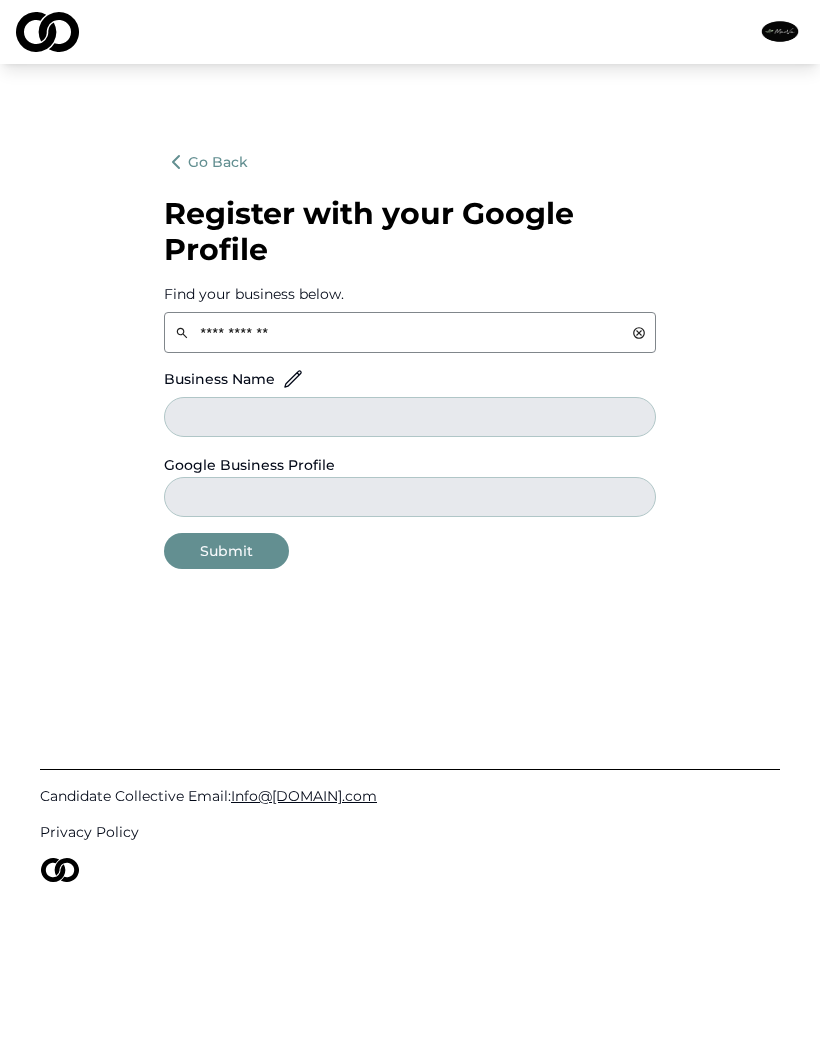 click on "Submit" at bounding box center (226, 551) 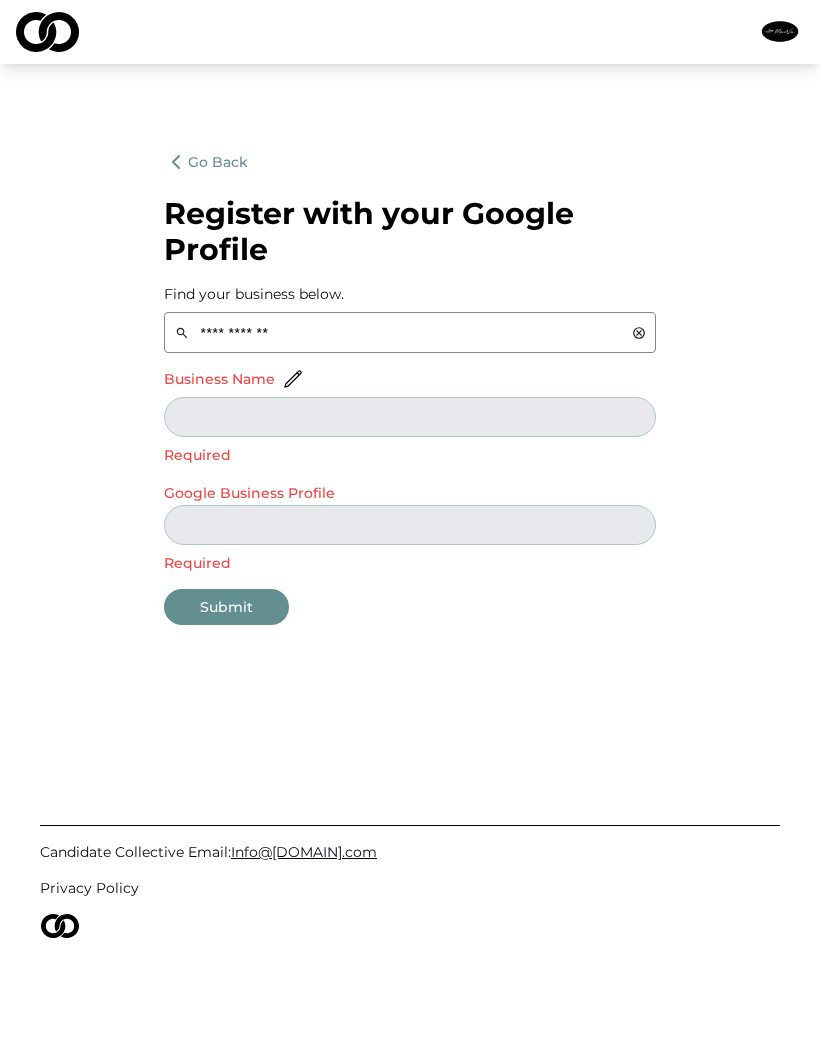 click 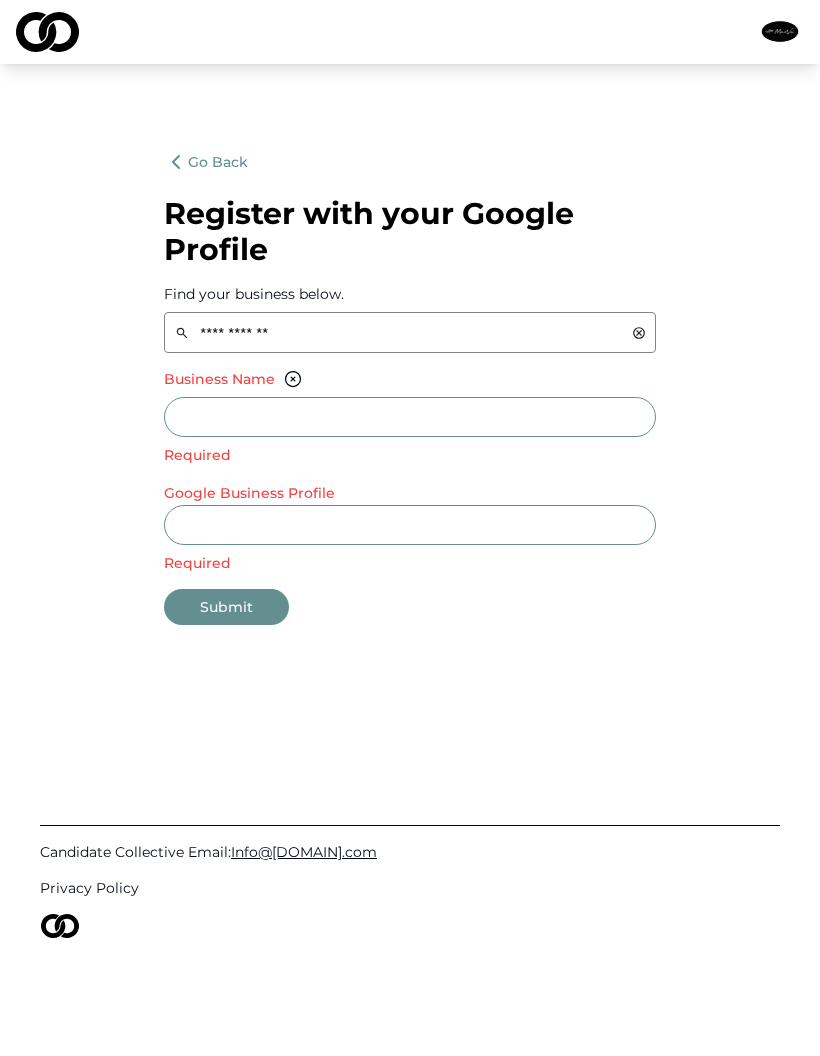 click on "Business Name" at bounding box center [410, 417] 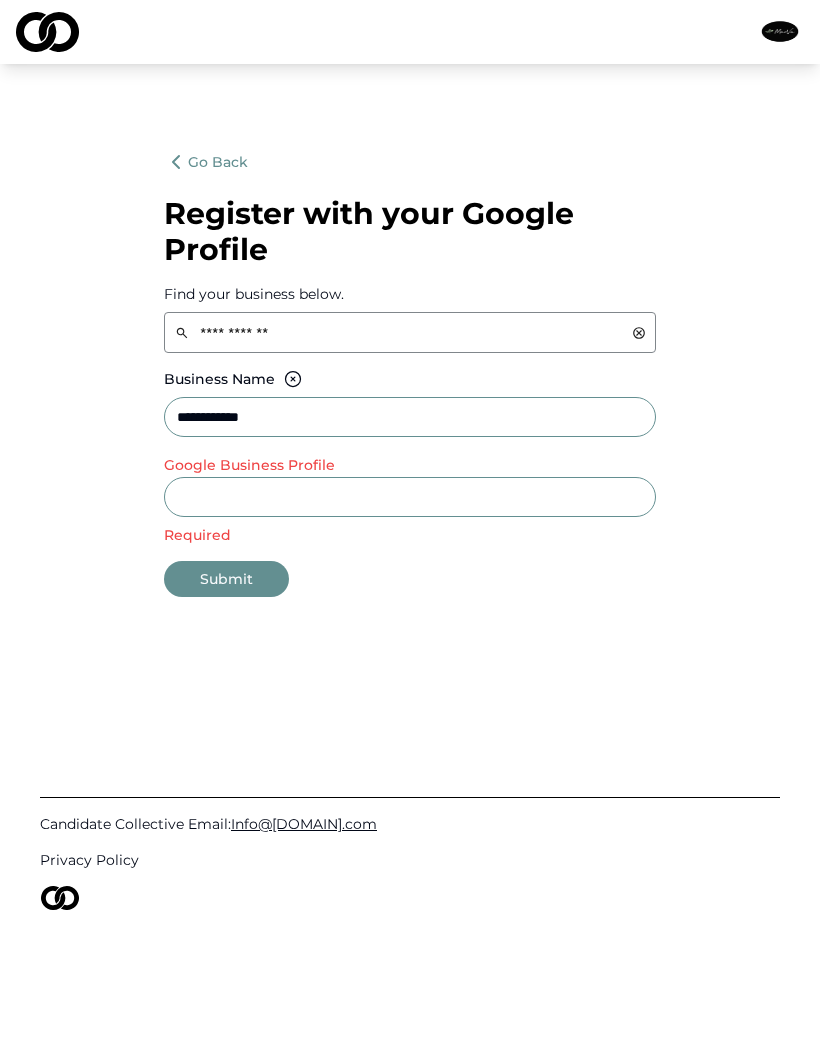type on "**********" 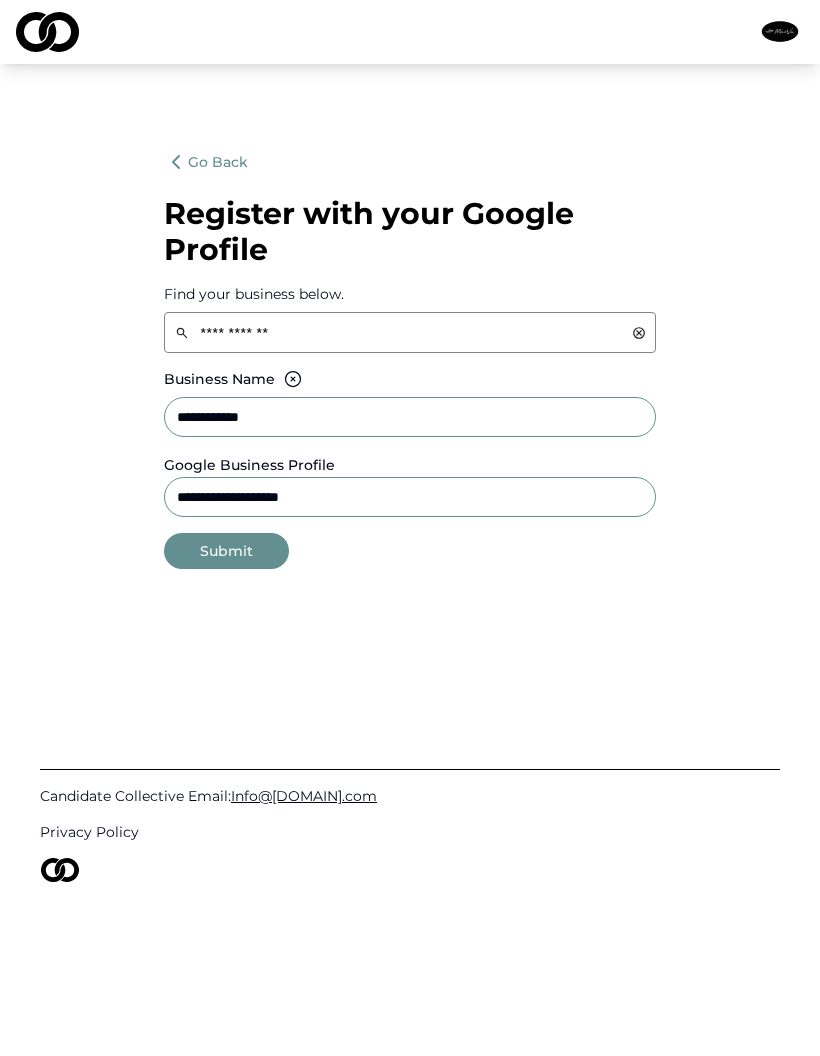 type on "**********" 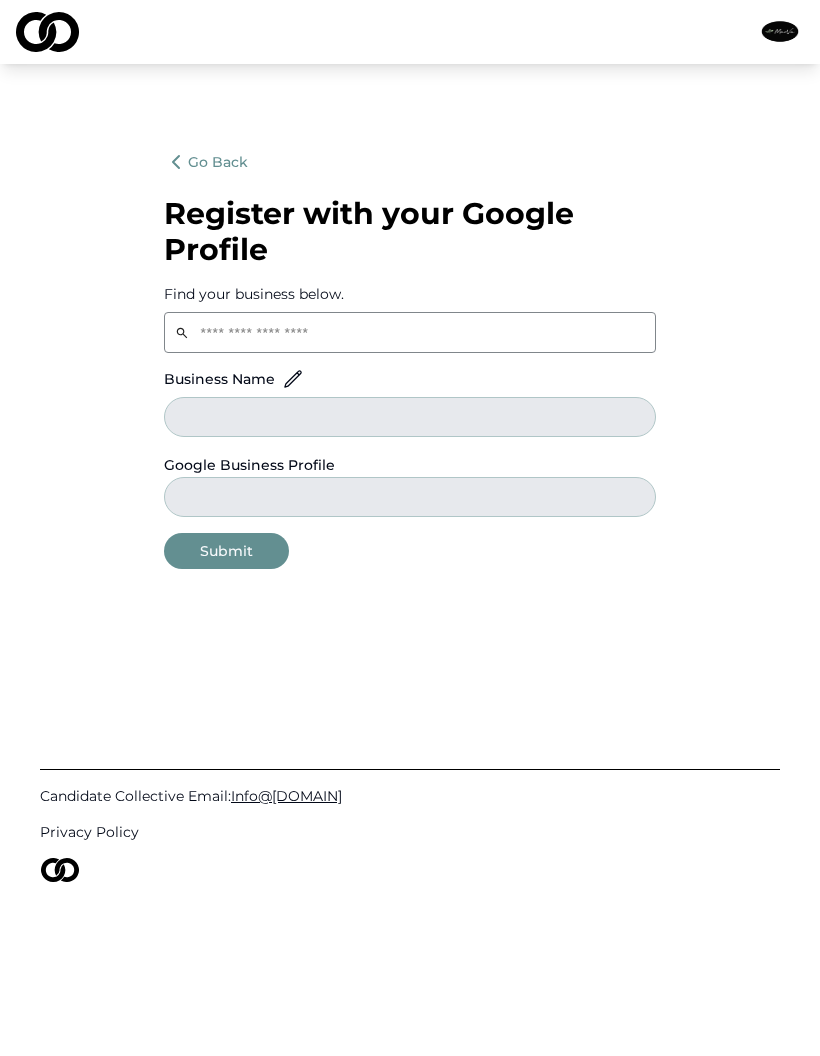 scroll, scrollTop: 0, scrollLeft: 0, axis: both 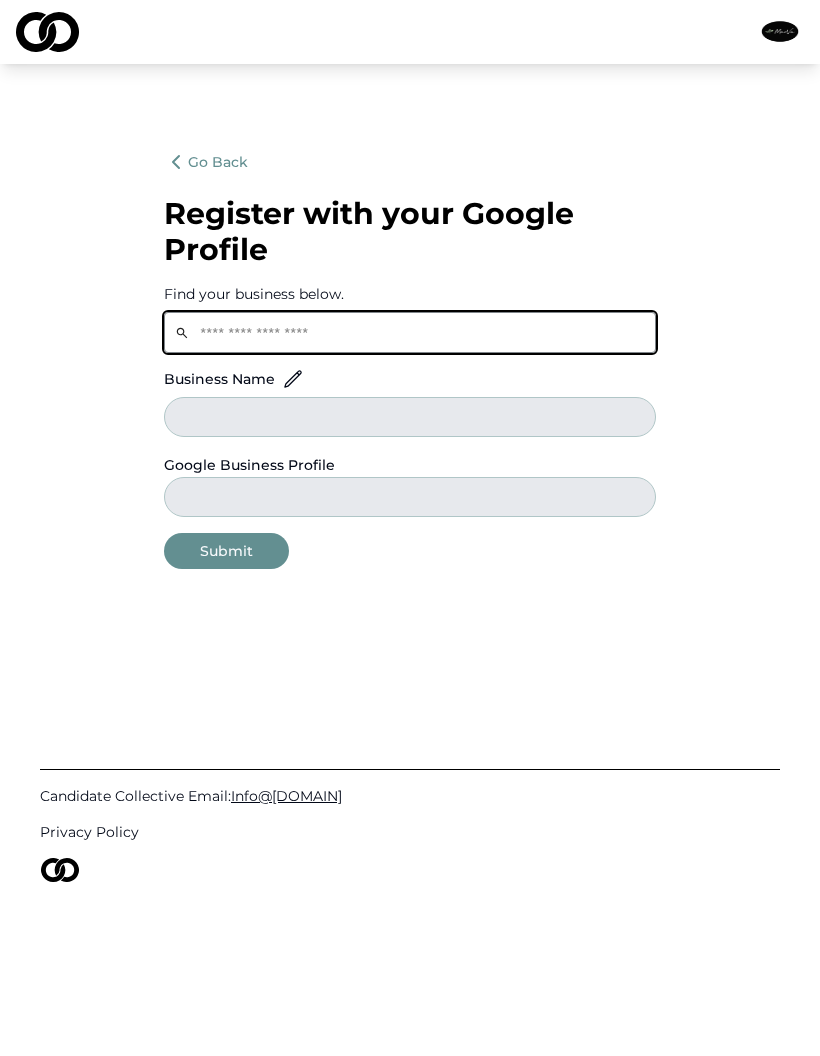 click 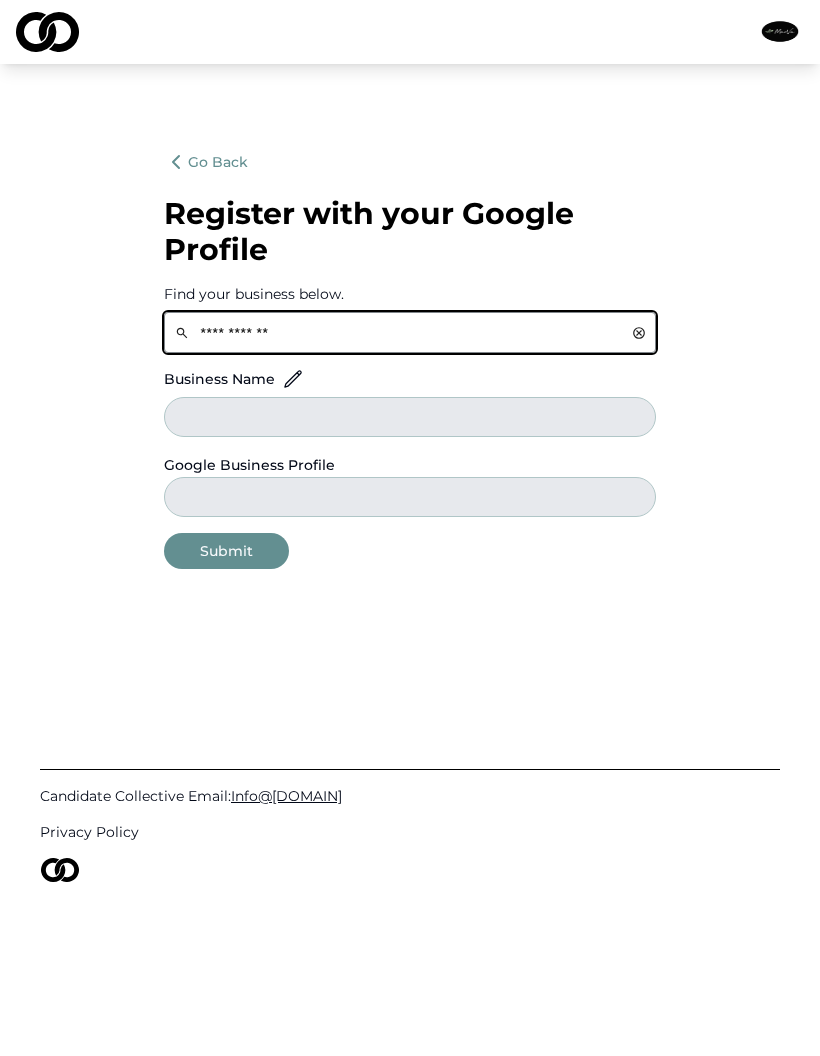 type on "**********" 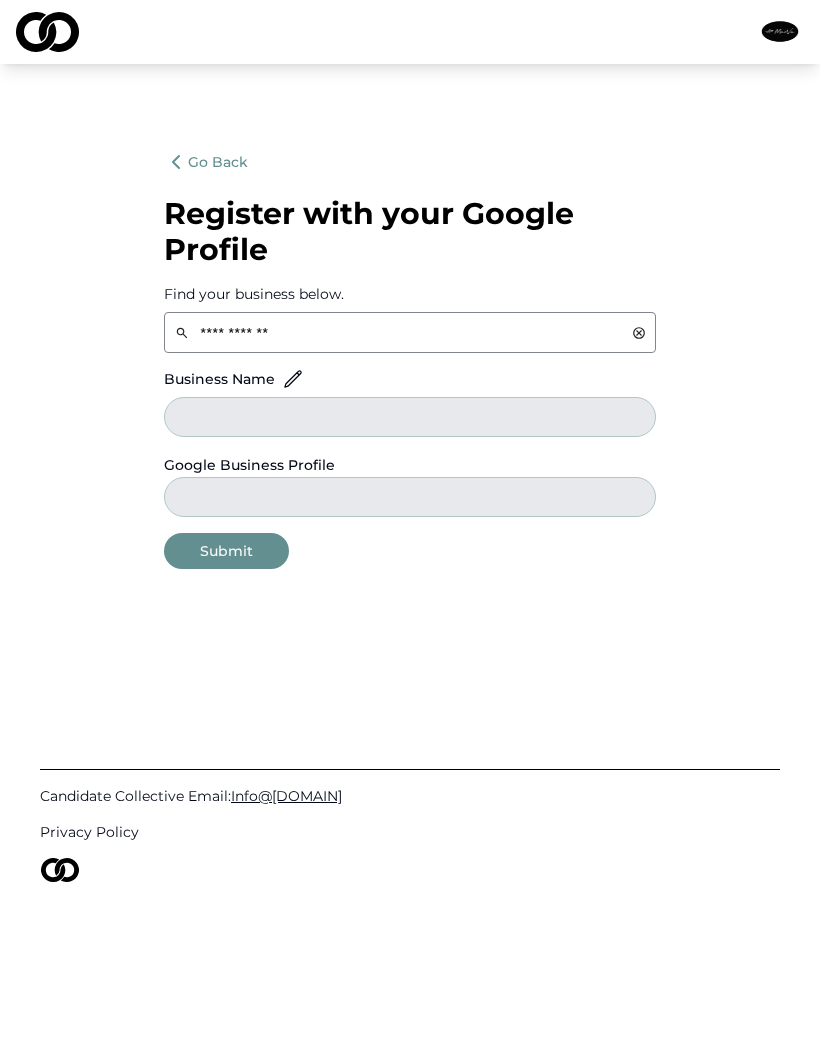 click 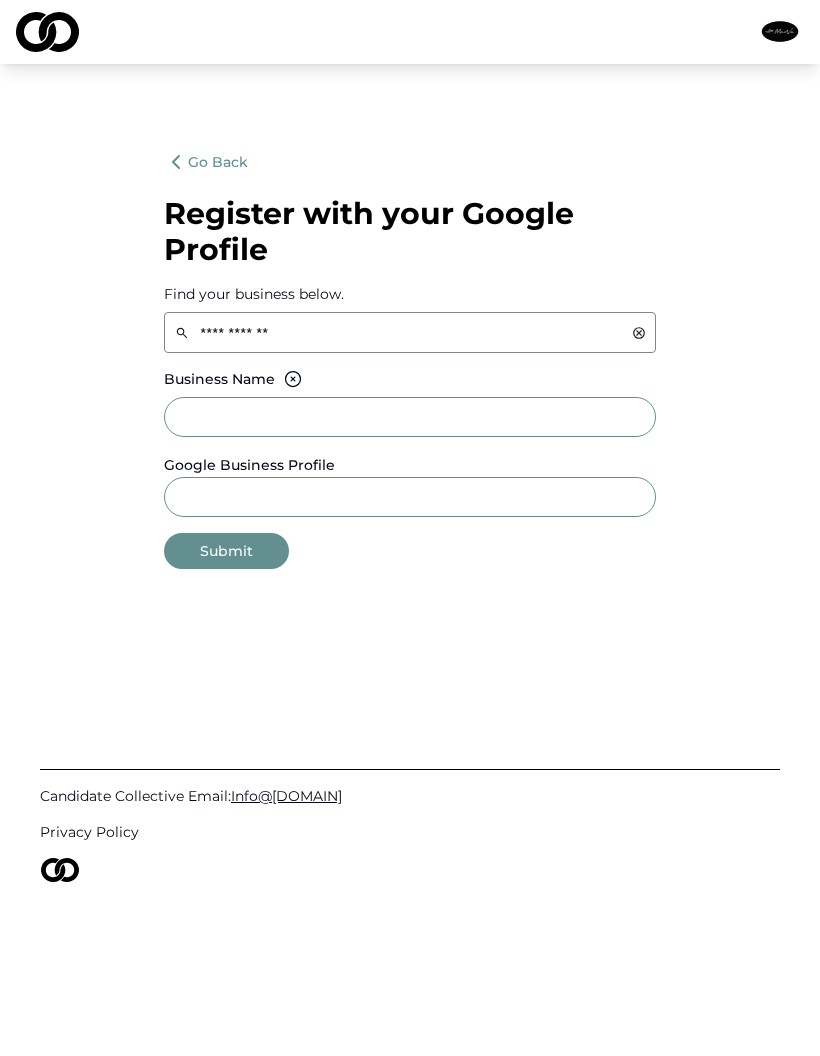 click on "Business Name" at bounding box center [410, 417] 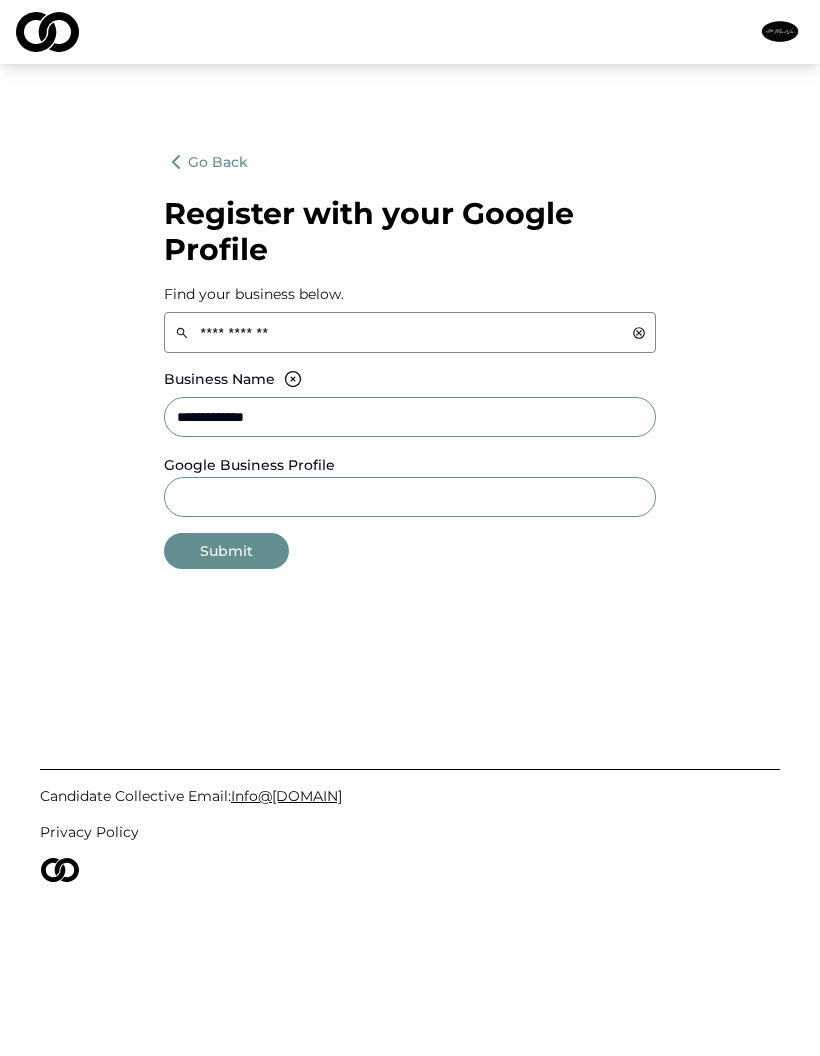 type on "**********" 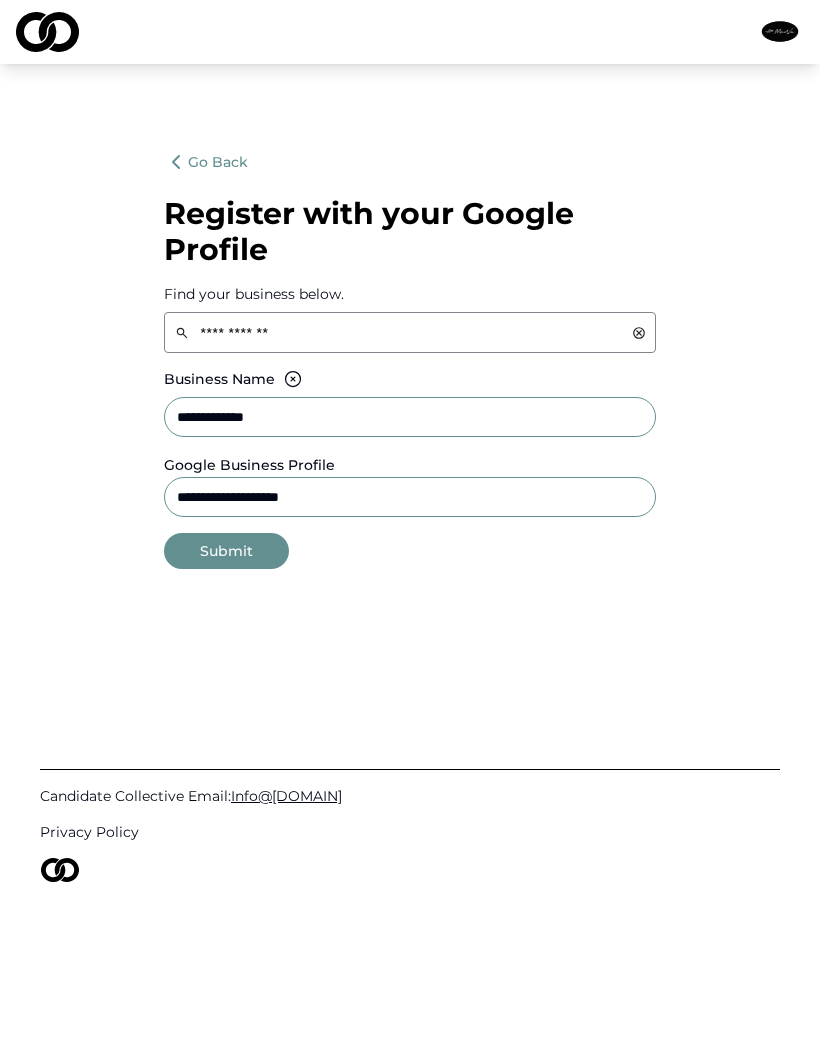 click on "Submit" at bounding box center (226, 551) 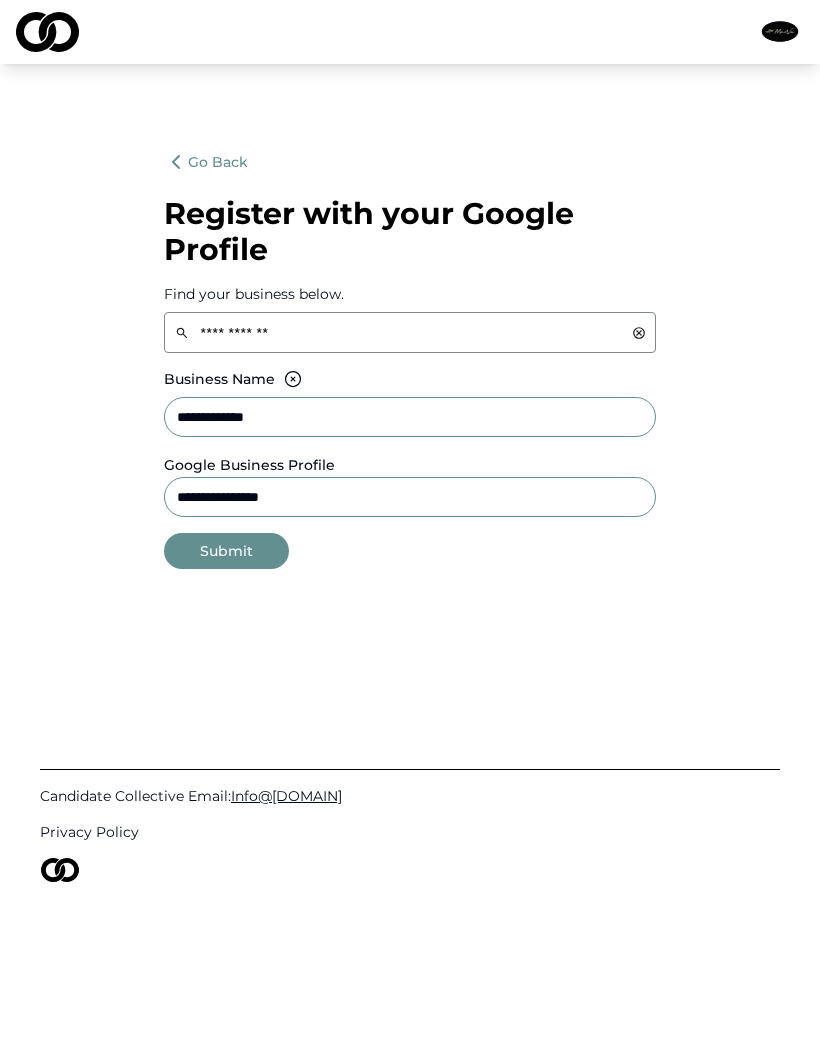 click on "**********" at bounding box center (410, 497) 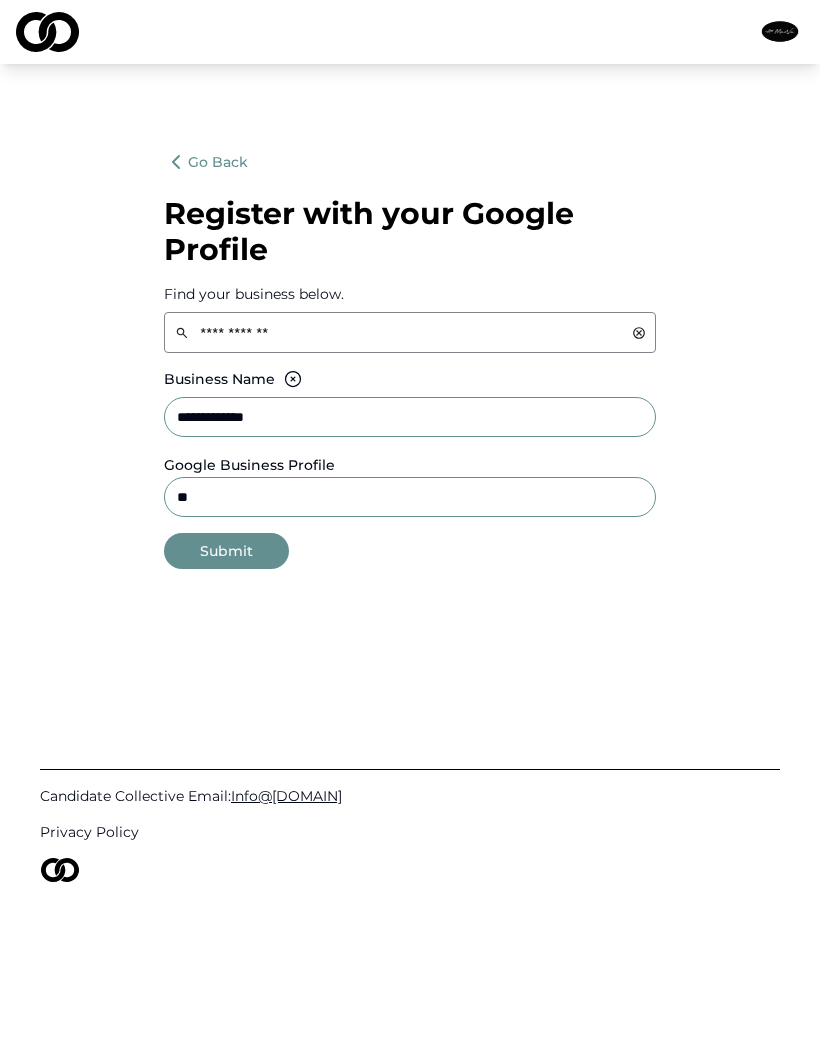 type on "*" 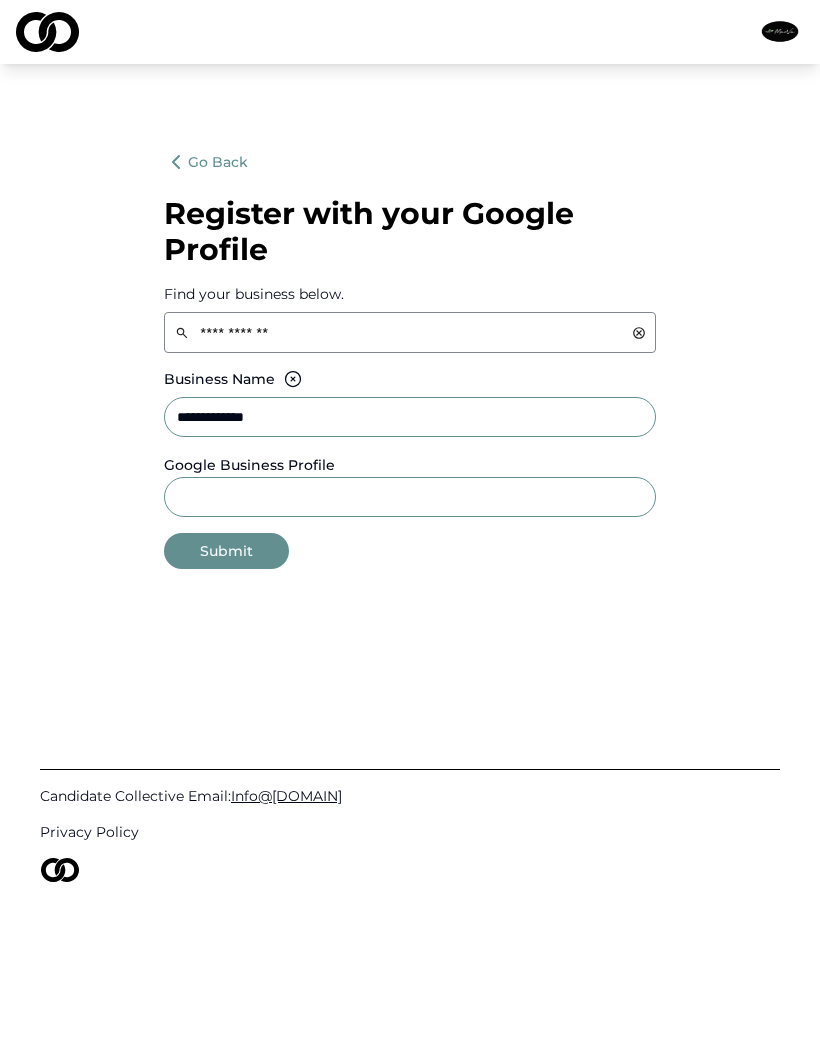 click on "**********" at bounding box center (410, 356) 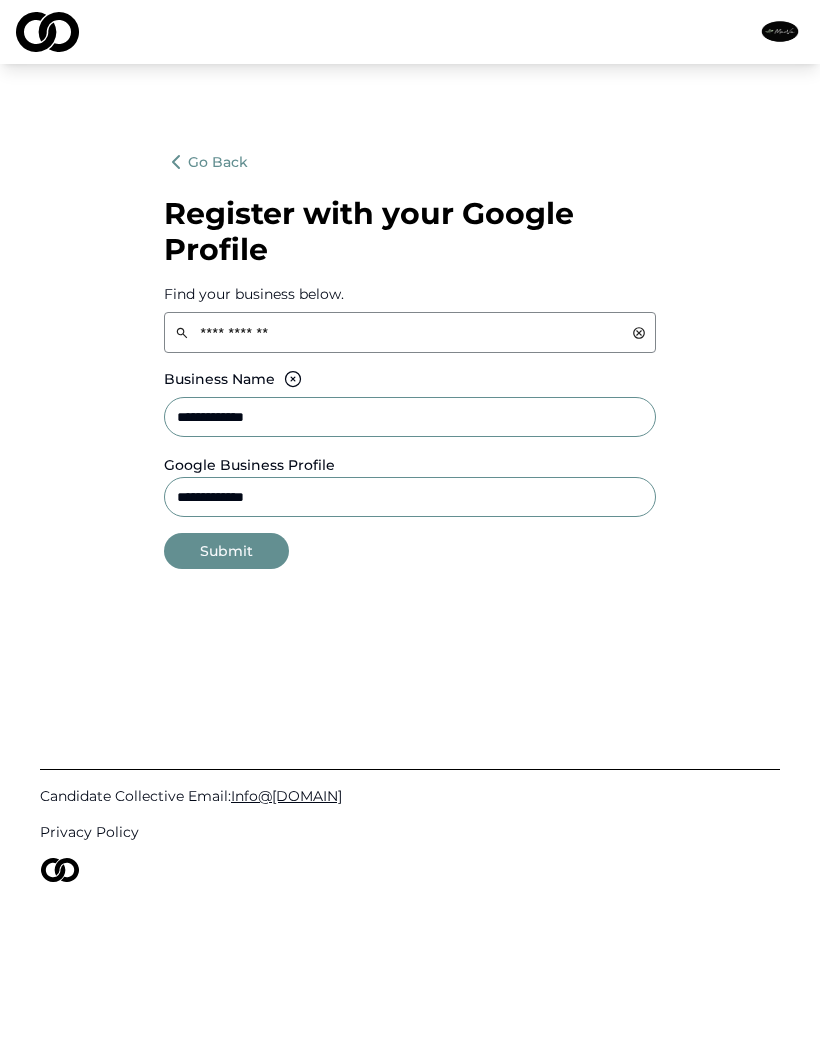 click on "Submit" at bounding box center (226, 551) 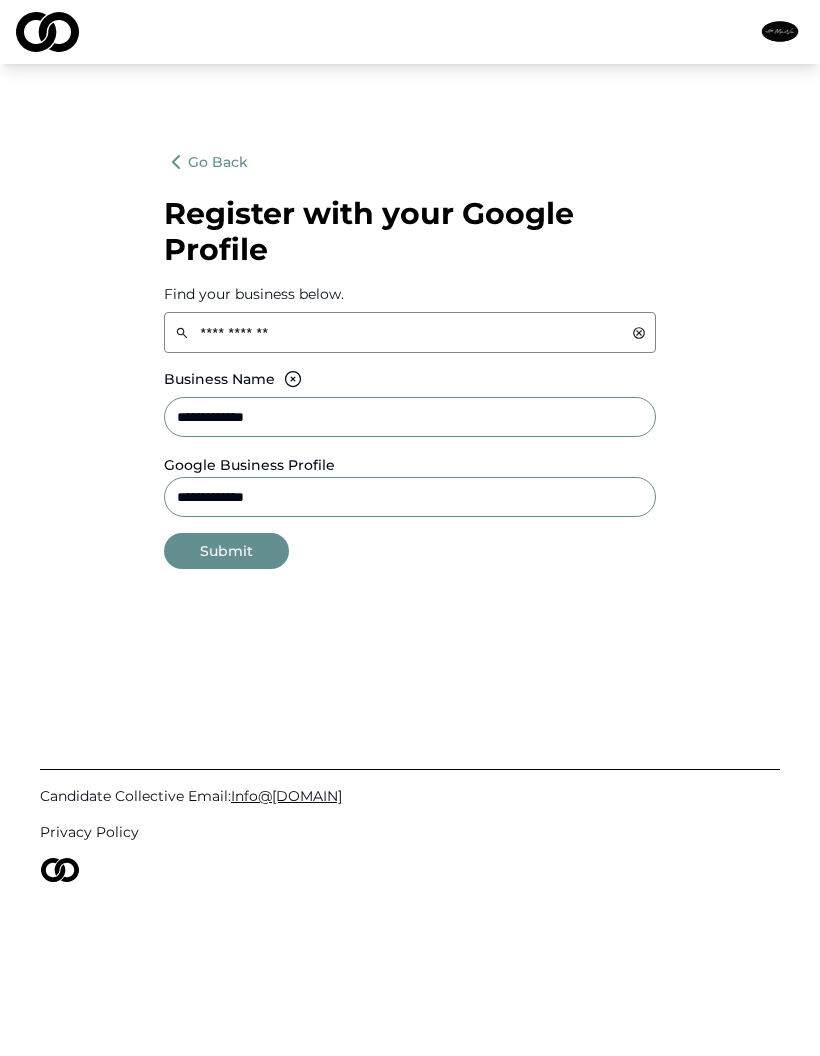 click on "Submit" at bounding box center (226, 551) 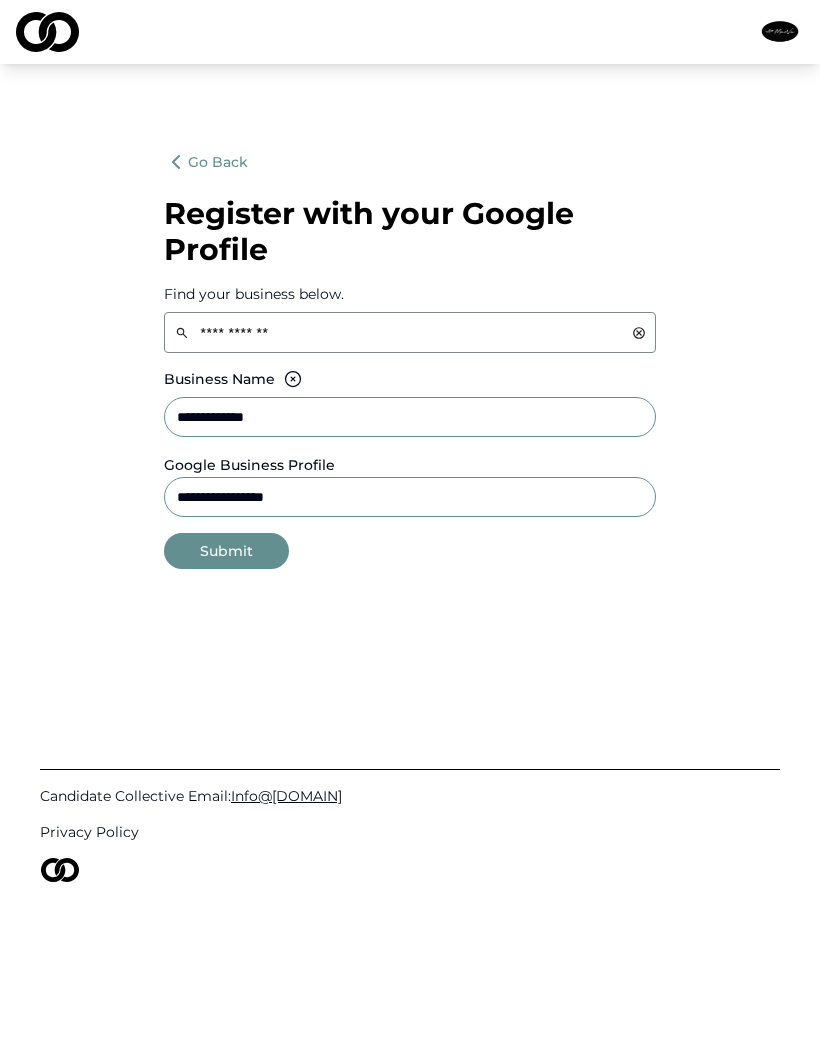 click on "Submit" at bounding box center [226, 551] 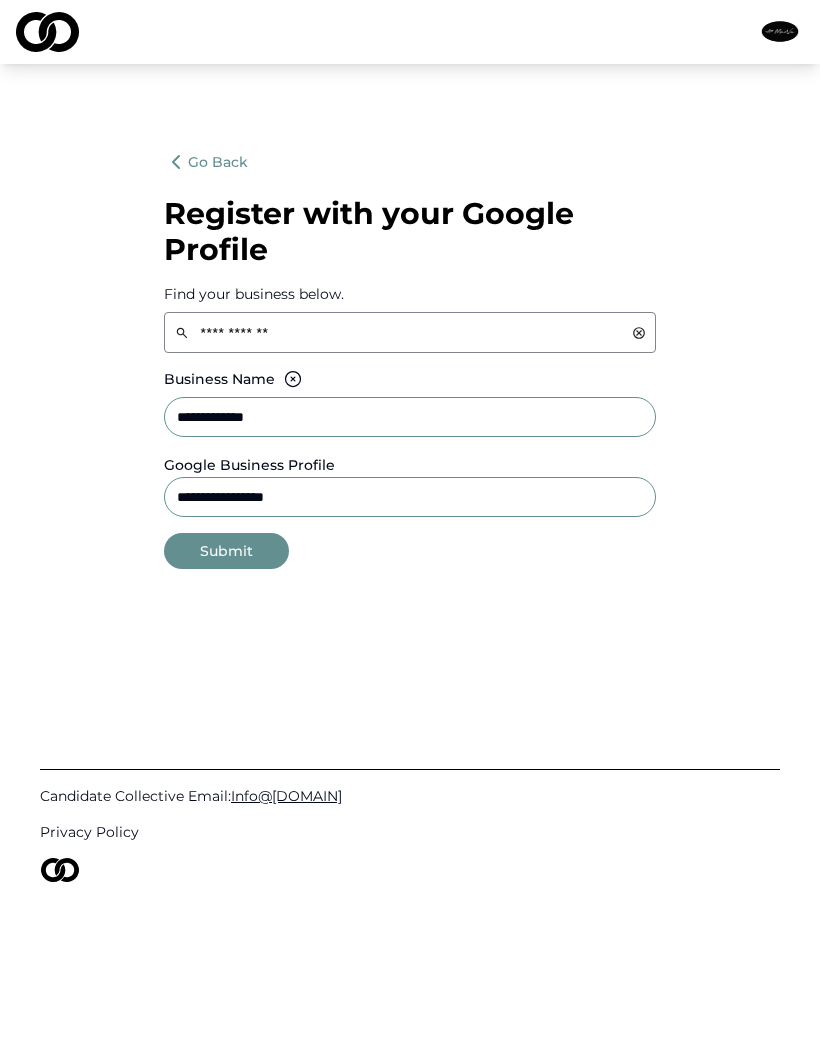 click on "Submit" at bounding box center [226, 551] 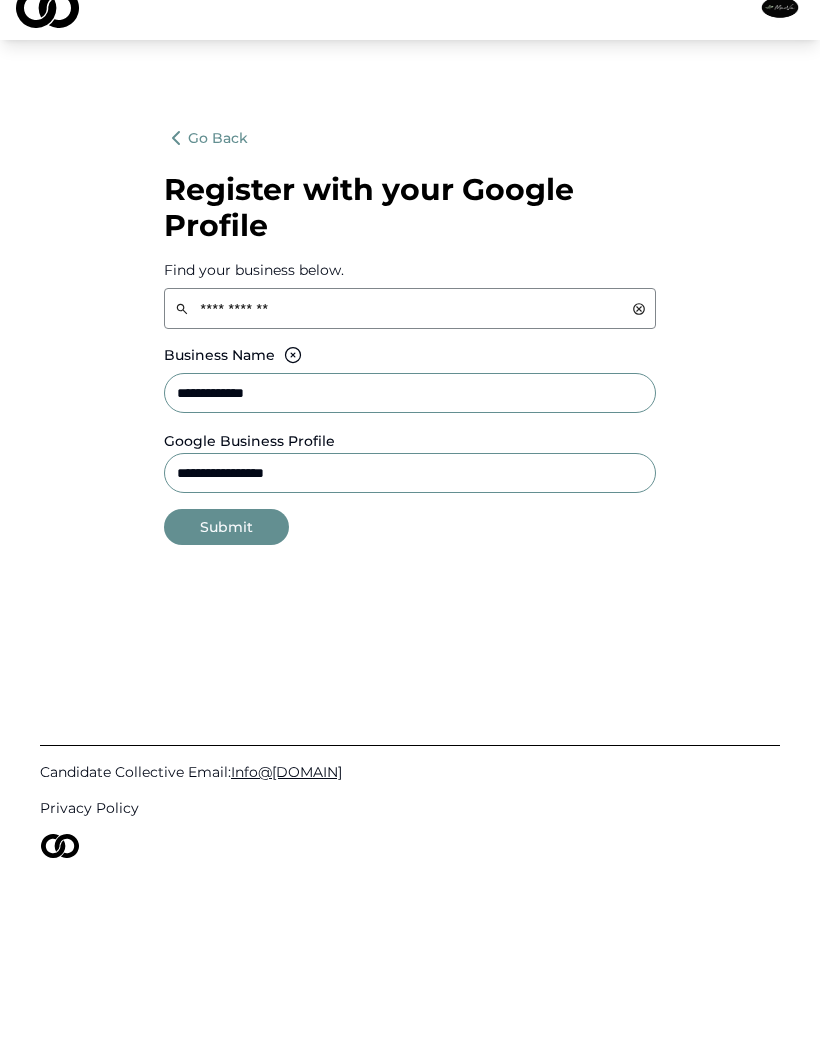 click on "**********" at bounding box center (410, 356) 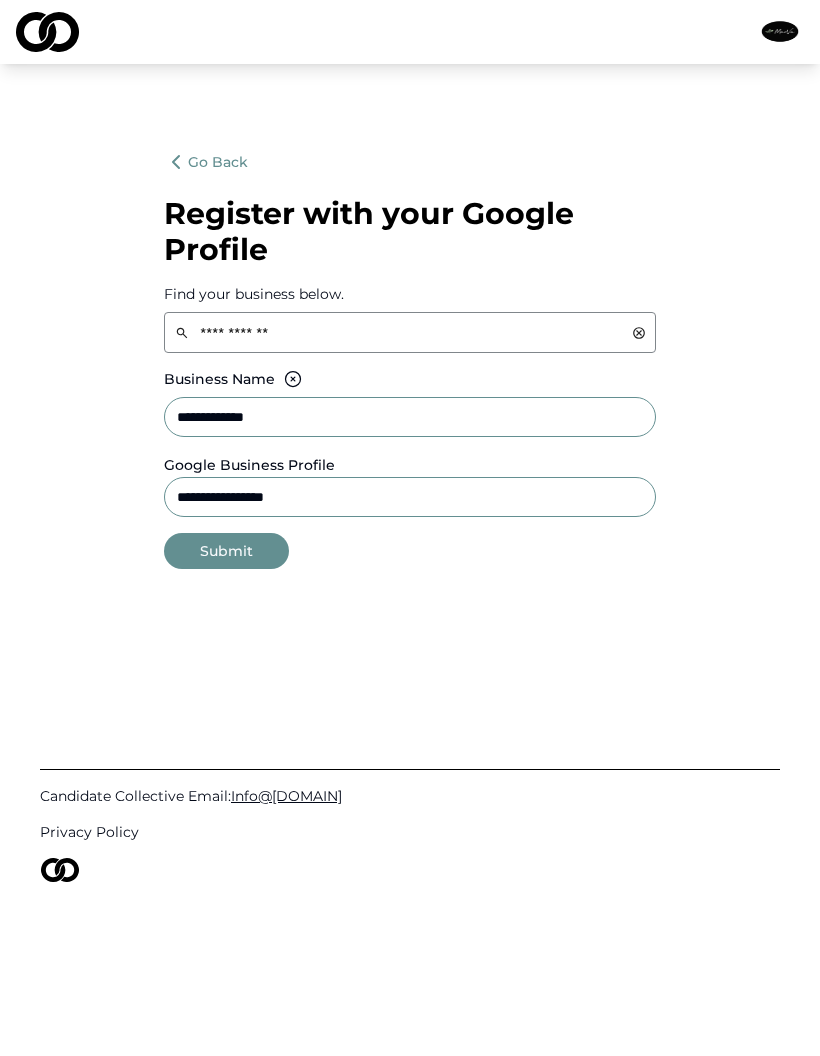 click on "Submit" at bounding box center (226, 551) 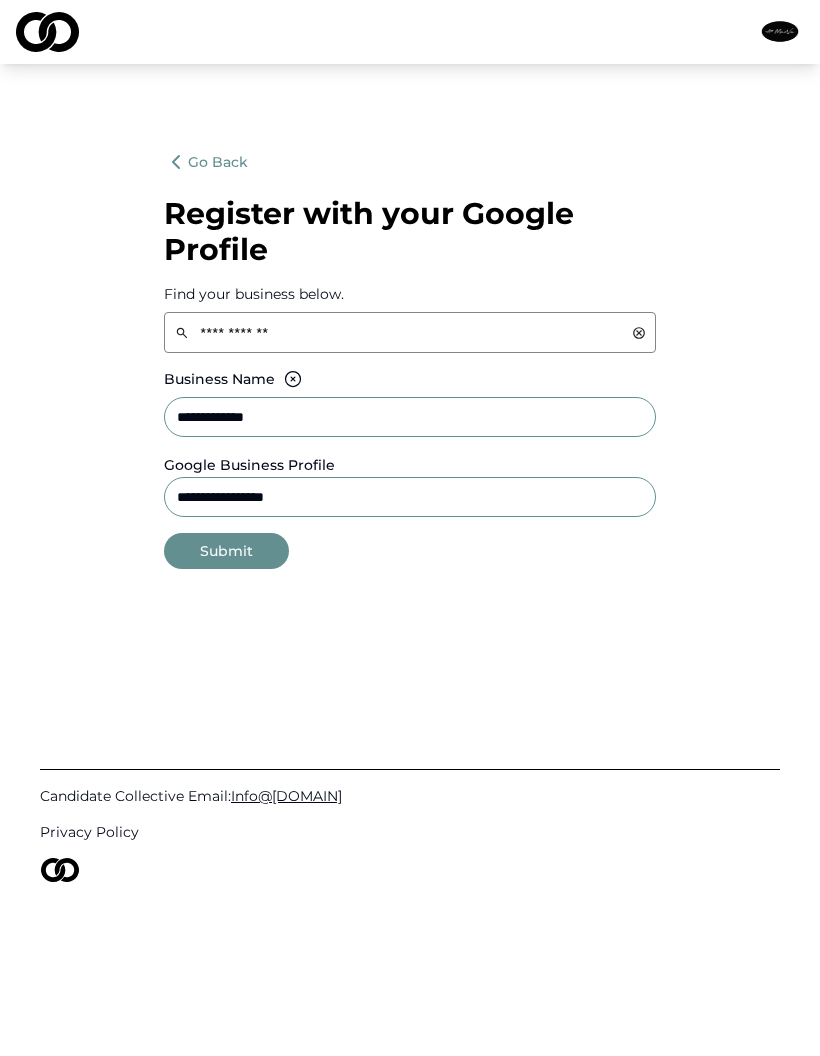 click on "Submit" at bounding box center [226, 551] 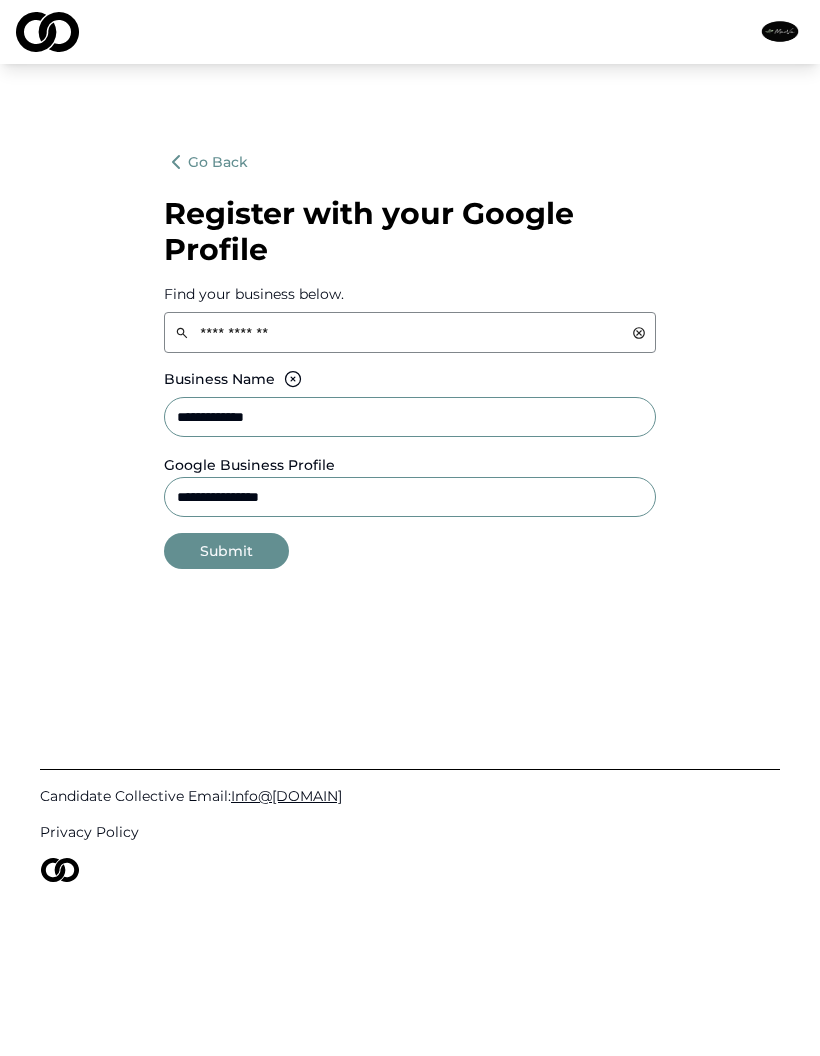 type on "**********" 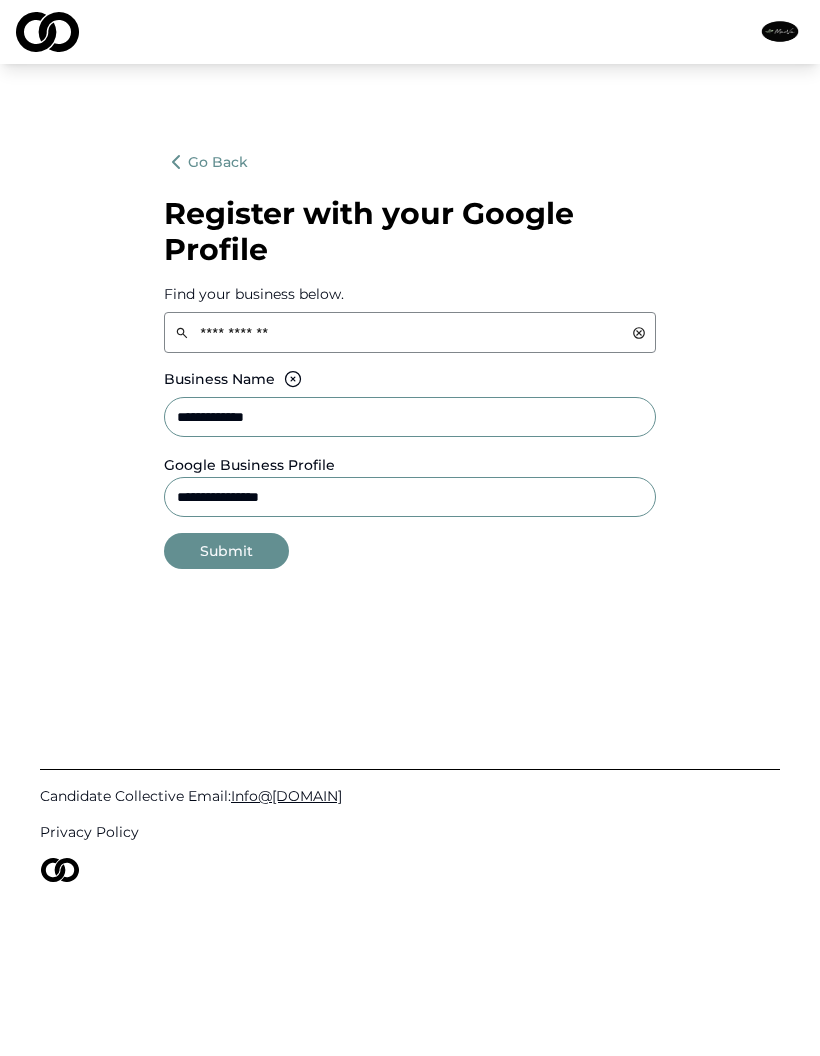click on "Submit" at bounding box center [226, 551] 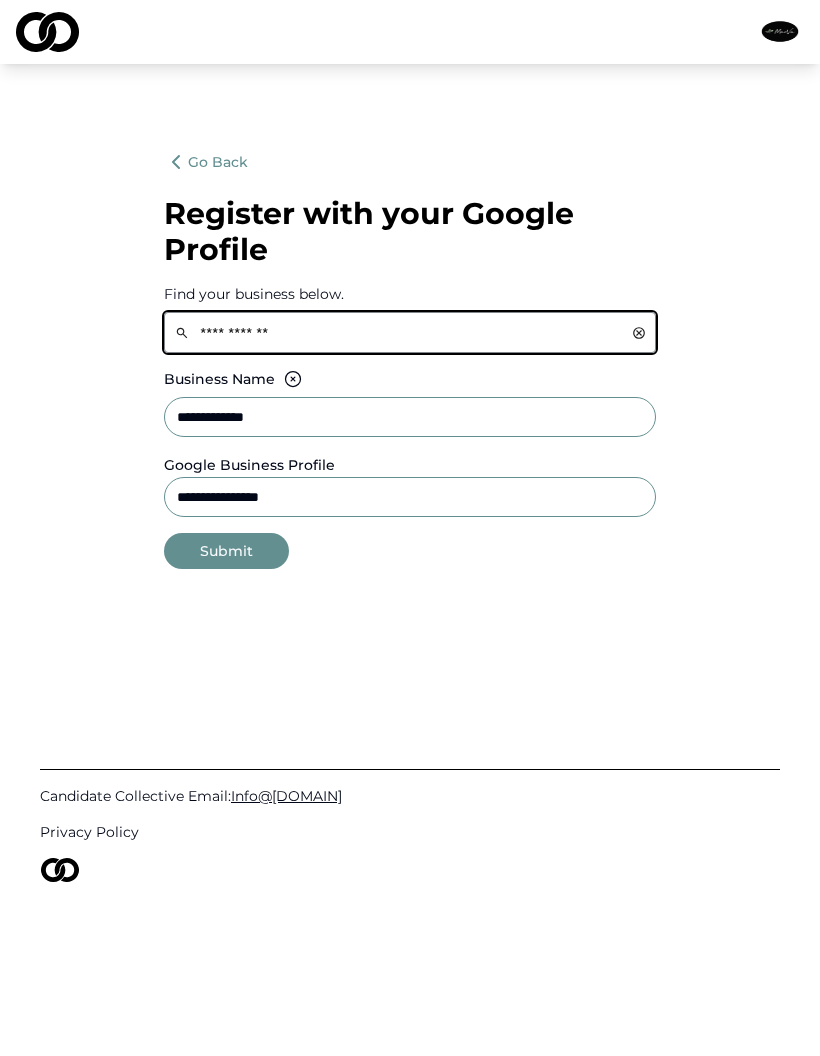 click on "**********" 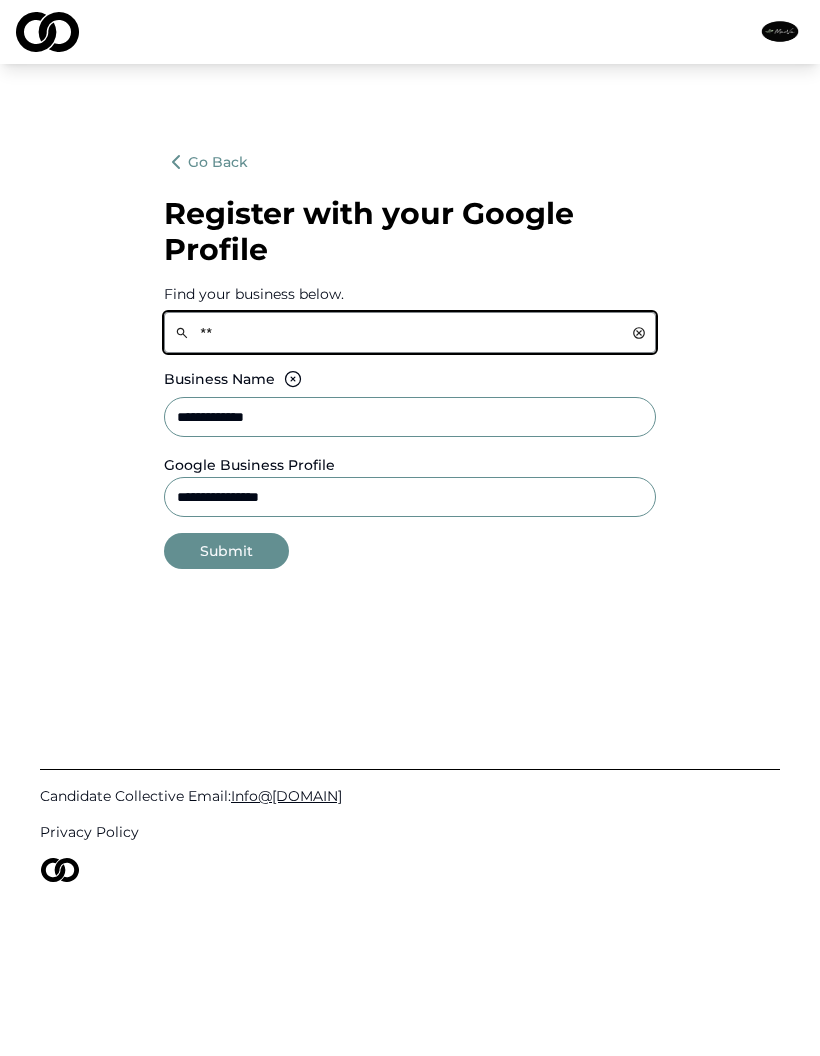 type on "*" 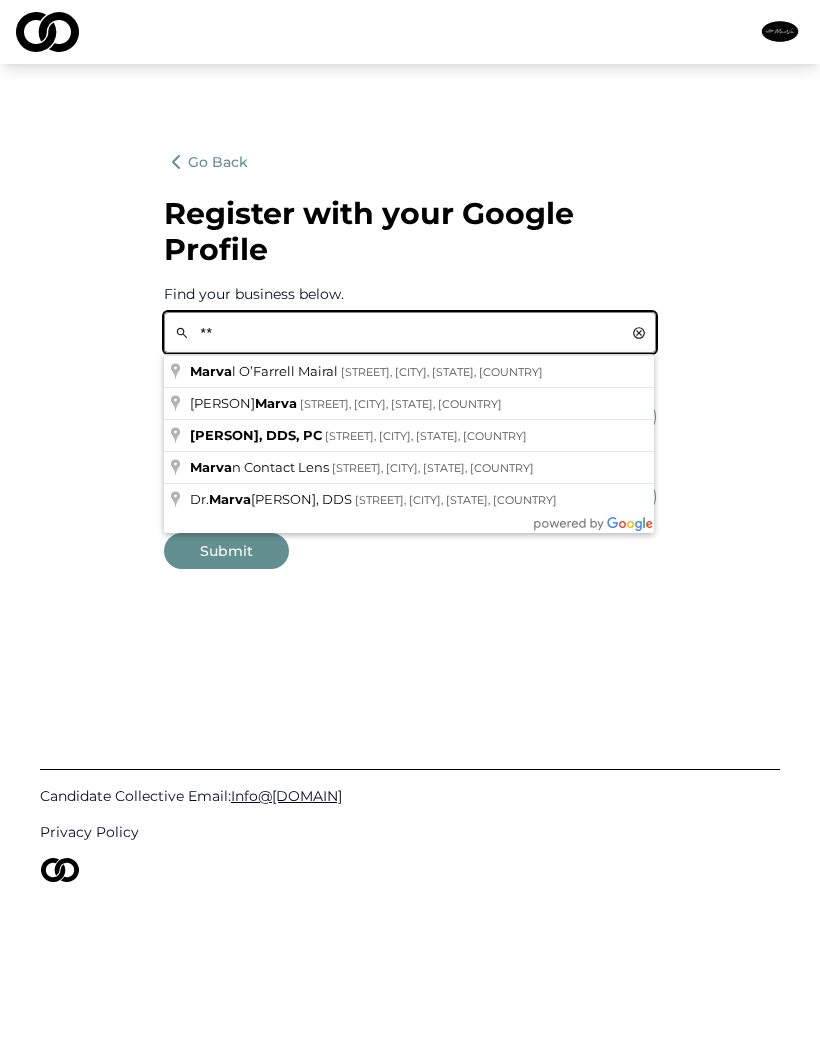 type on "*" 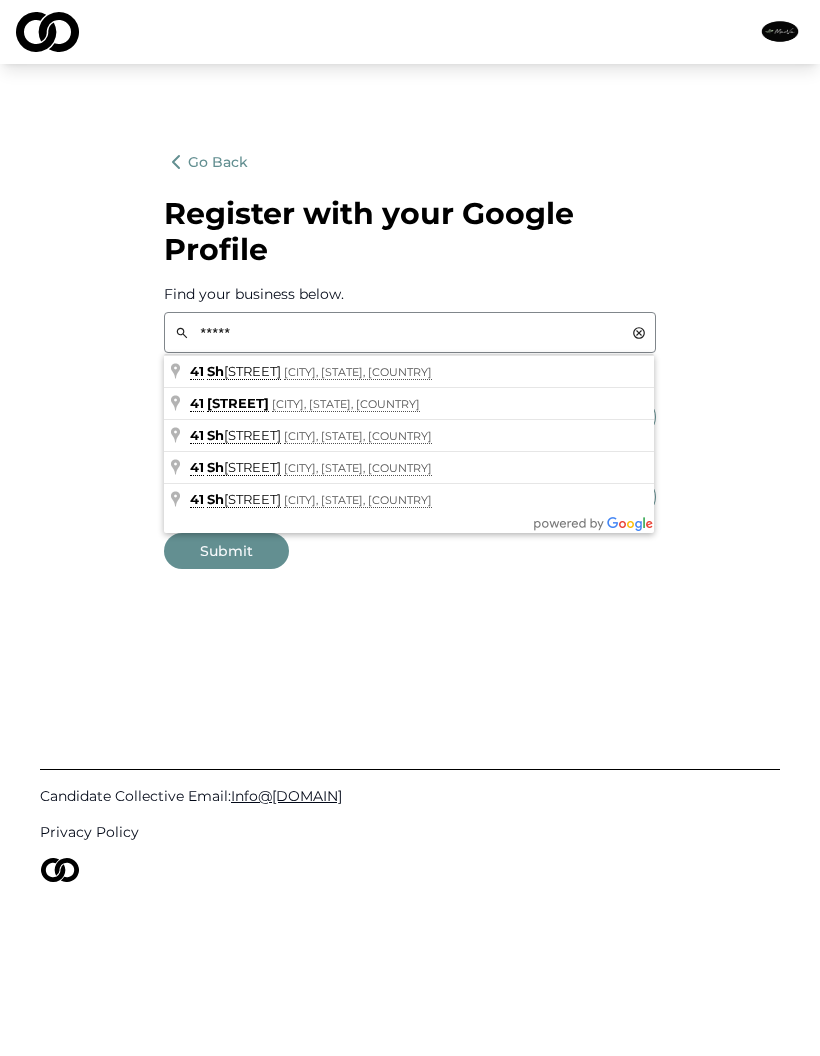 type on "**********" 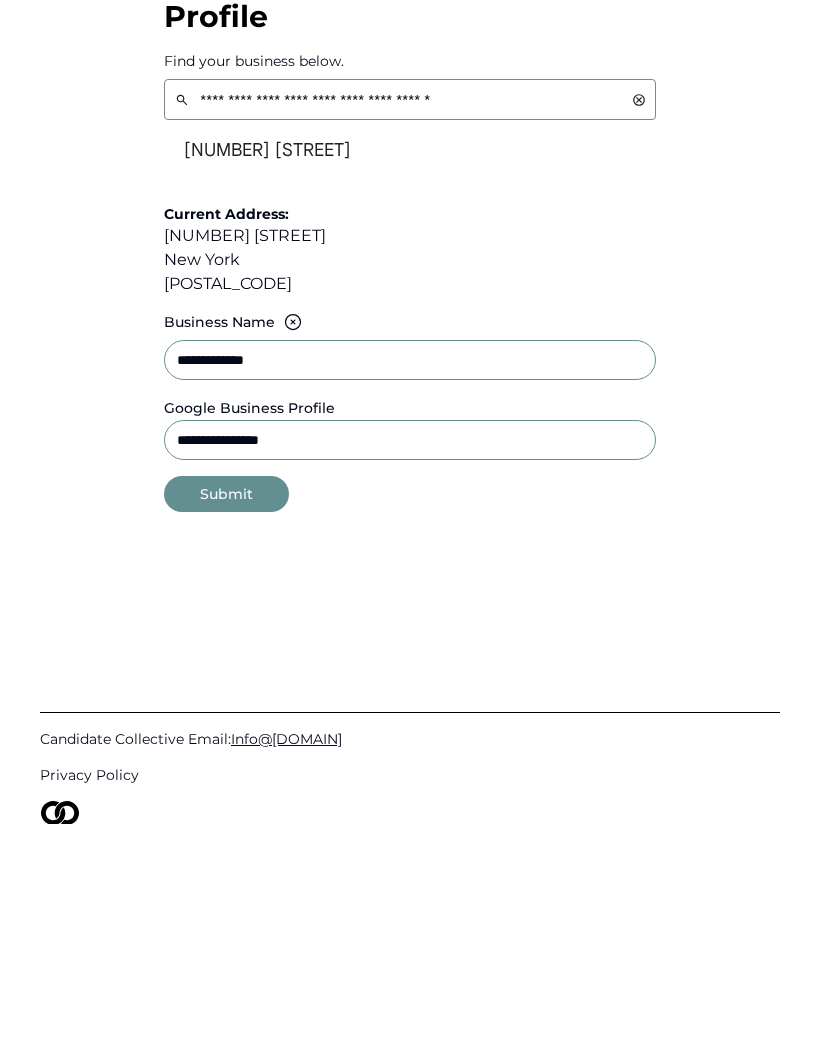 click on "**********" at bounding box center (410, 593) 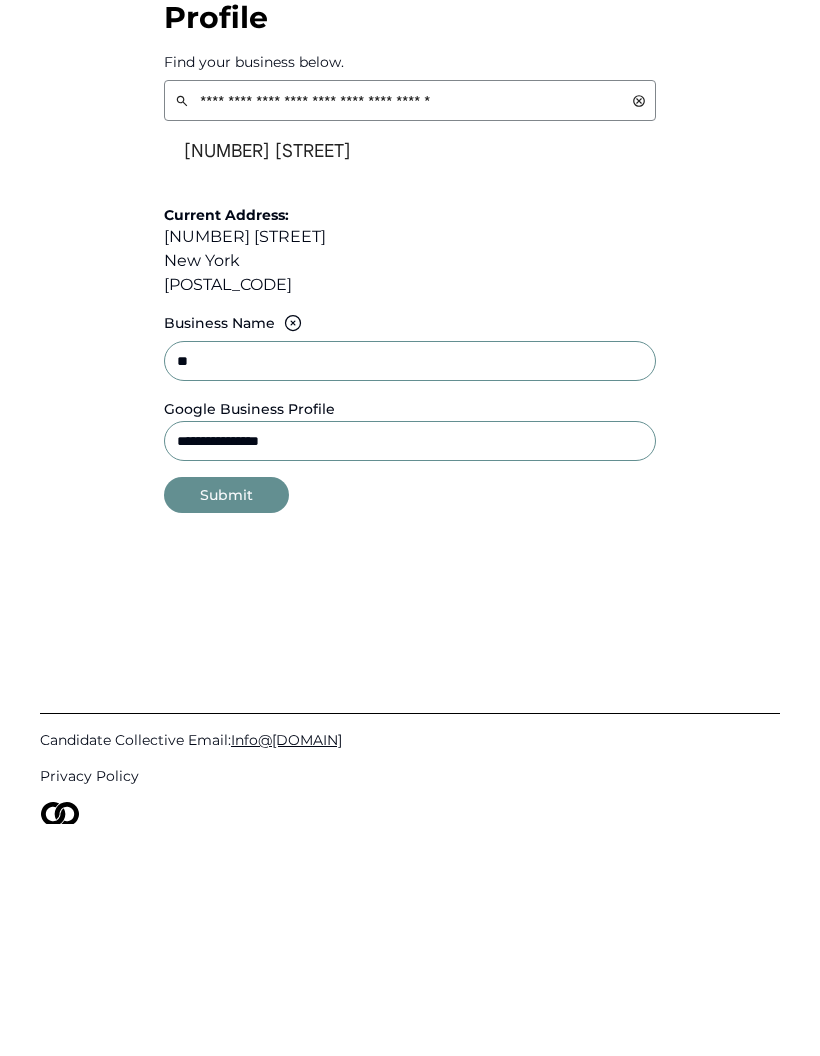 type on "*" 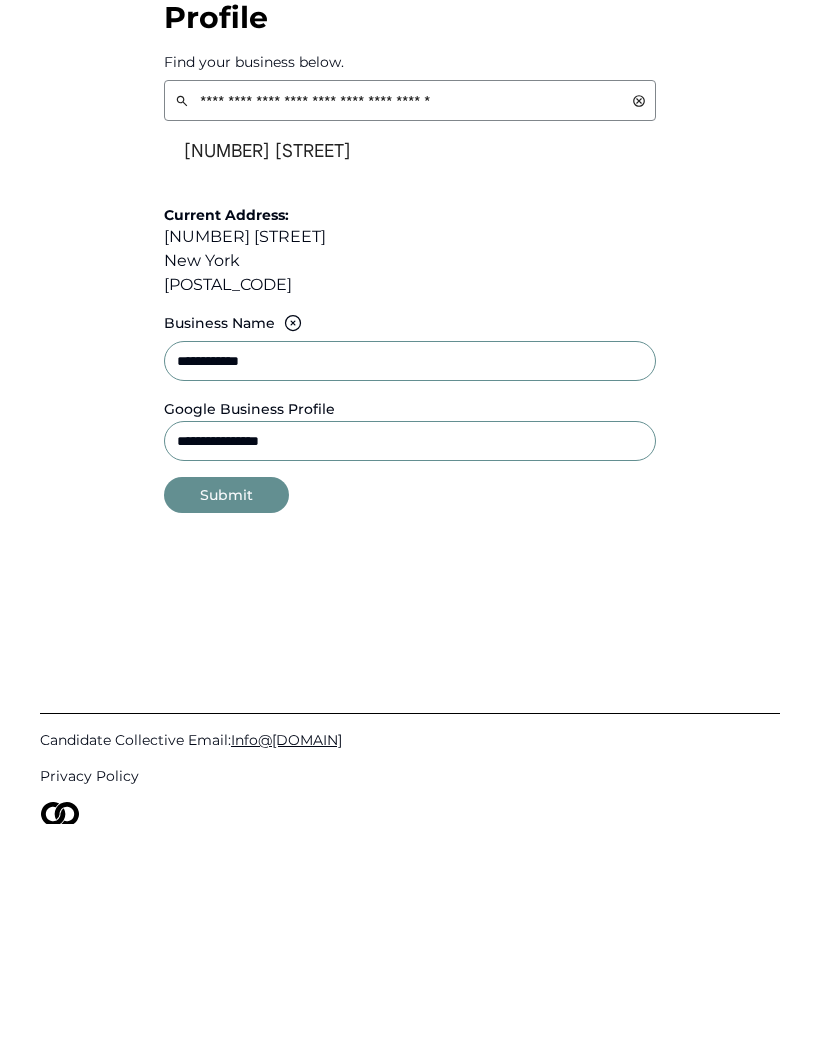 type on "**********" 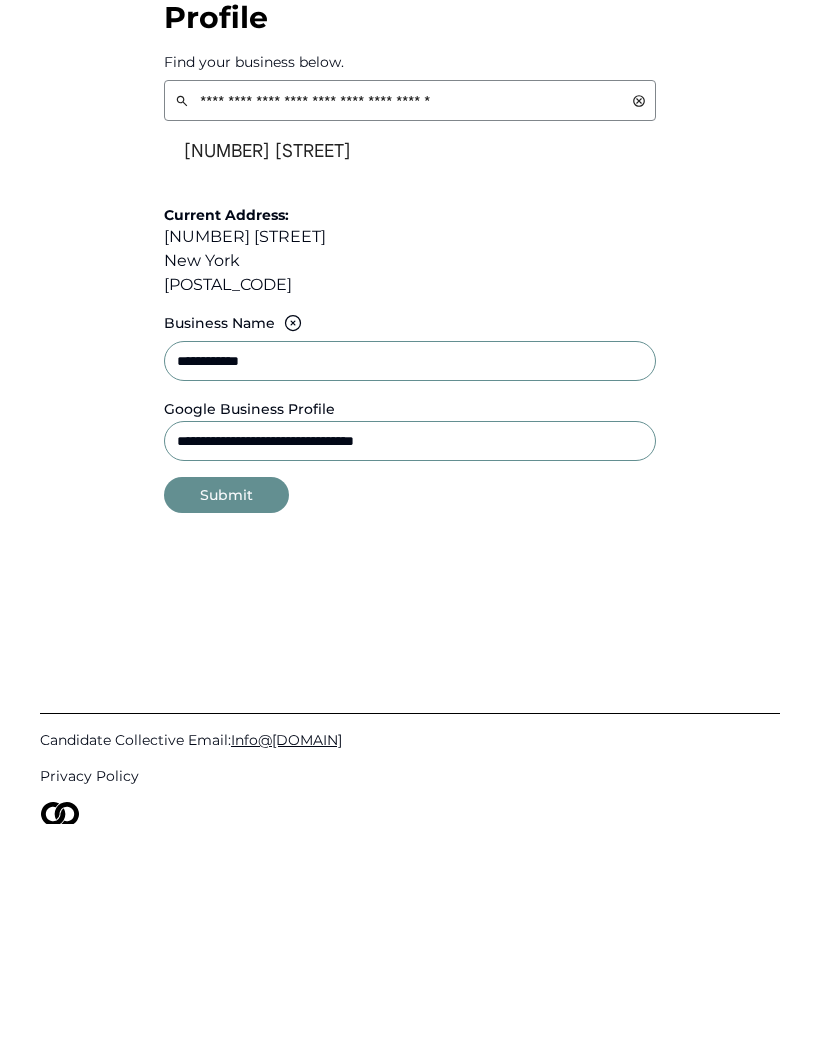 click on "**********" at bounding box center (410, 673) 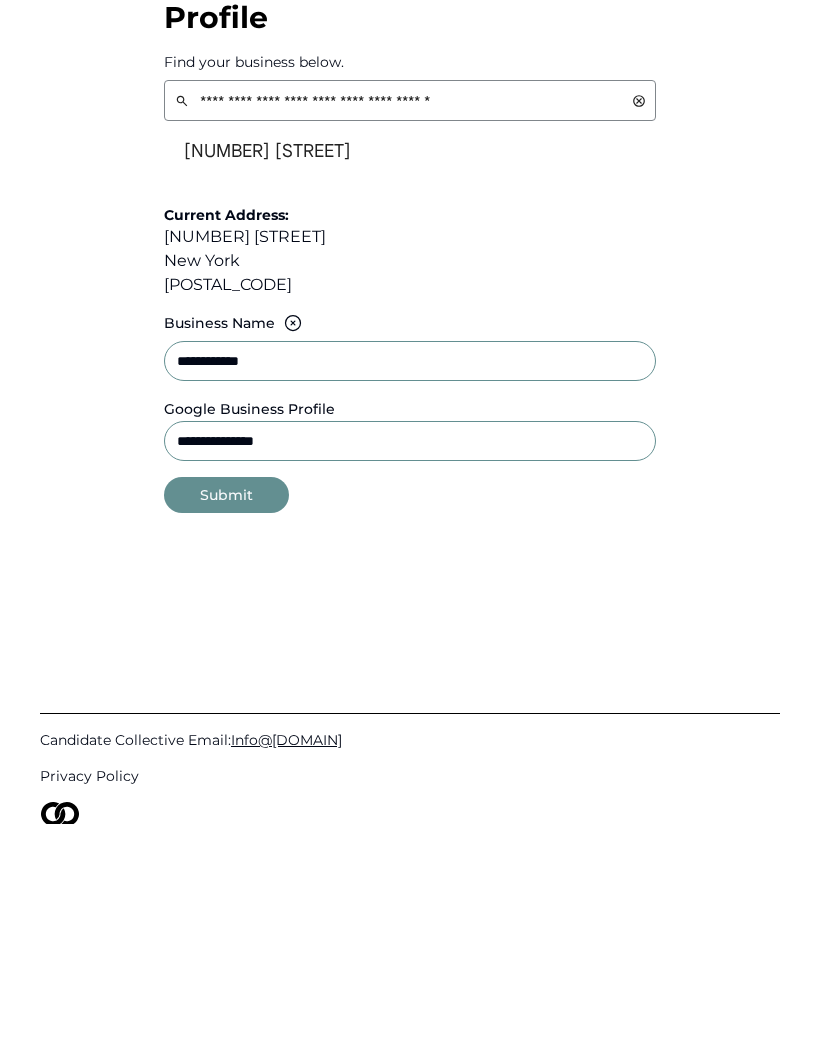 type on "**********" 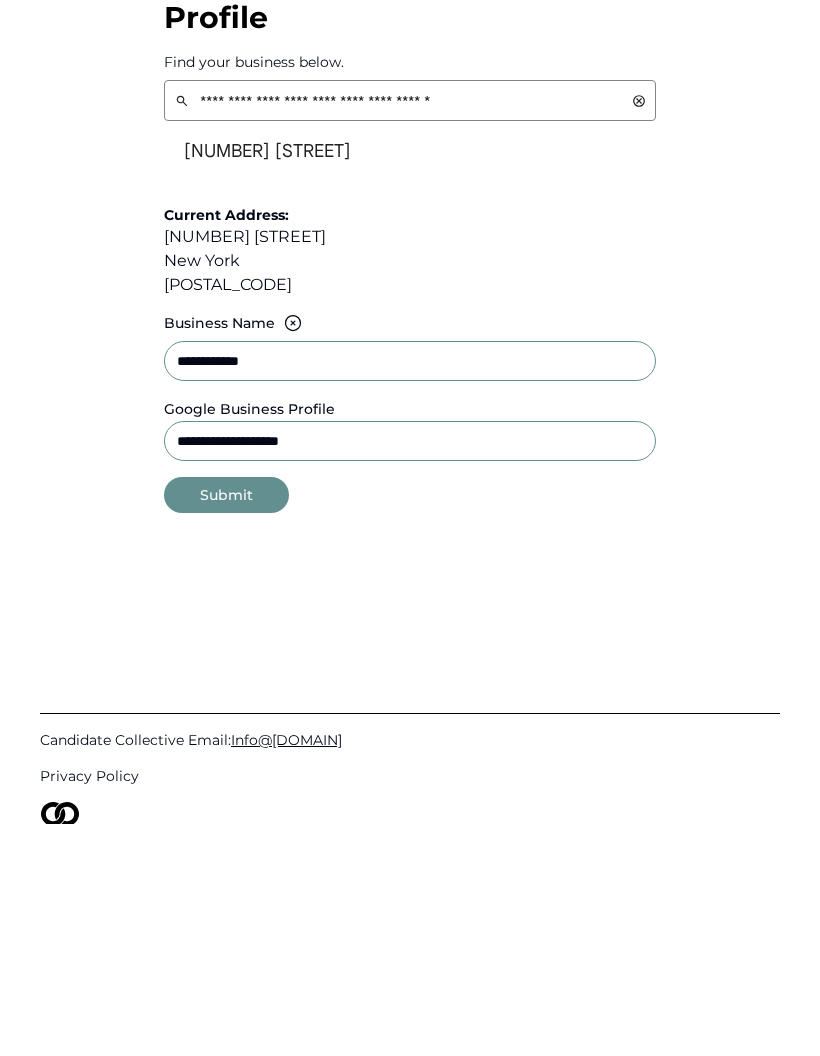 type on "**********" 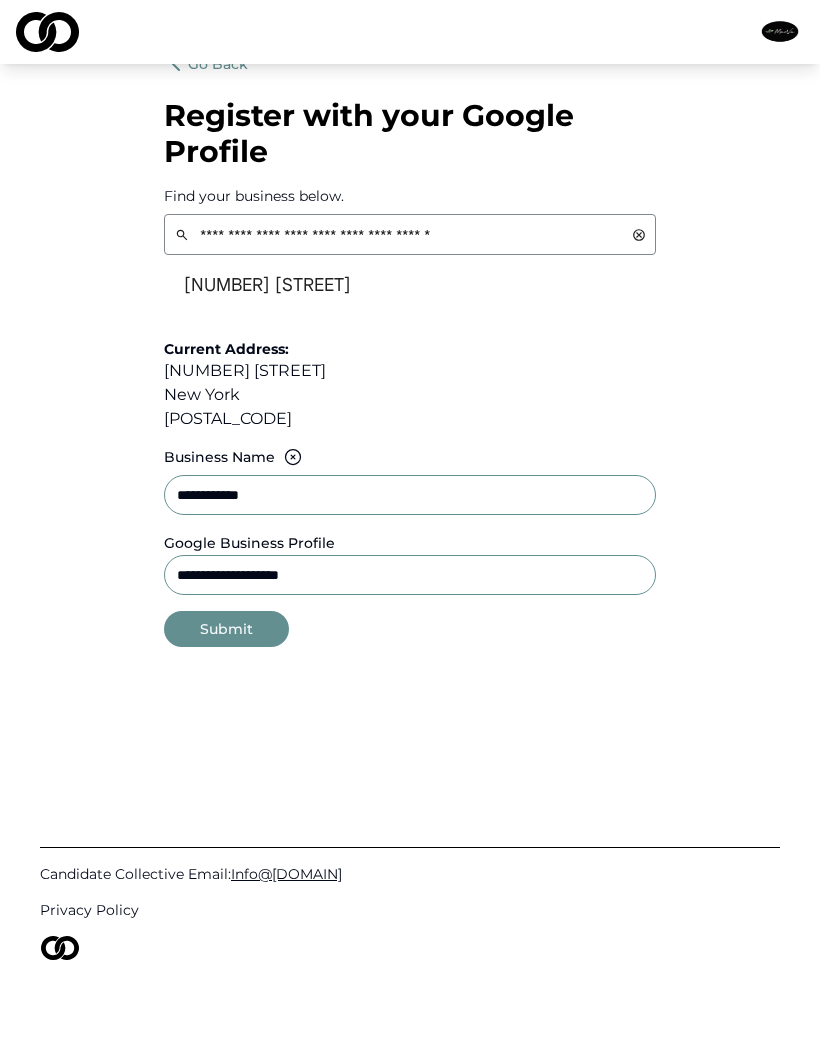 scroll, scrollTop: 23, scrollLeft: 0, axis: vertical 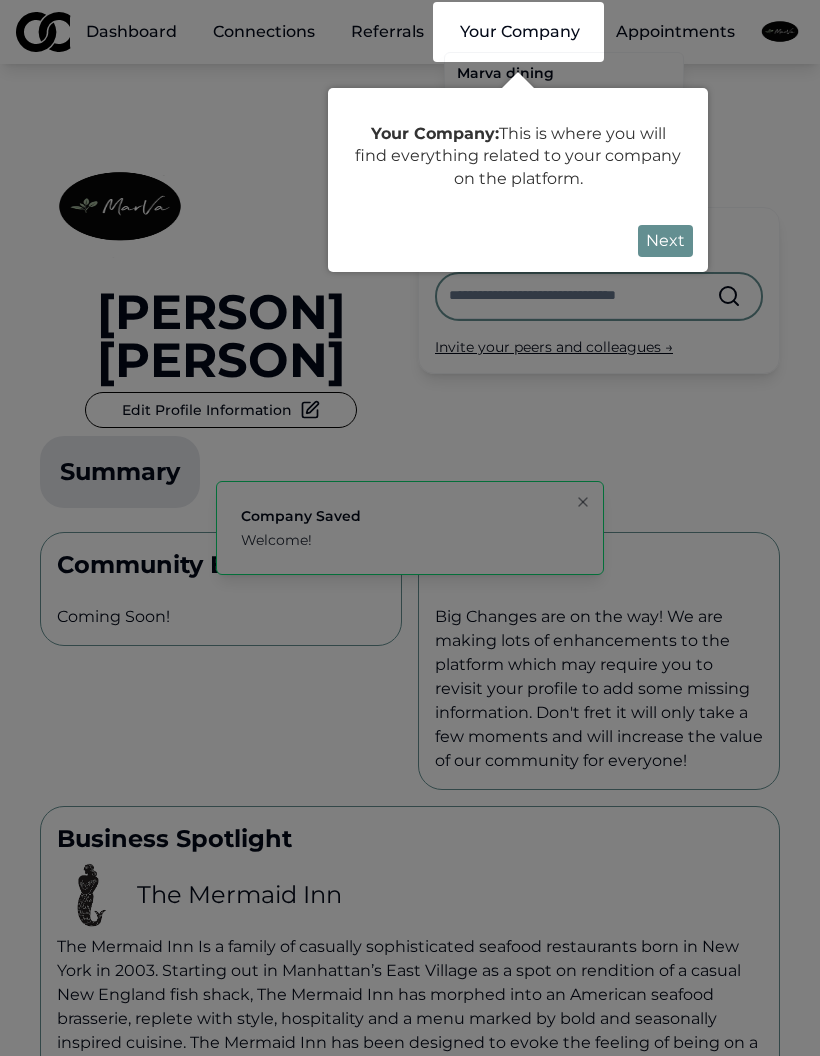 click on "Next" at bounding box center [665, 241] 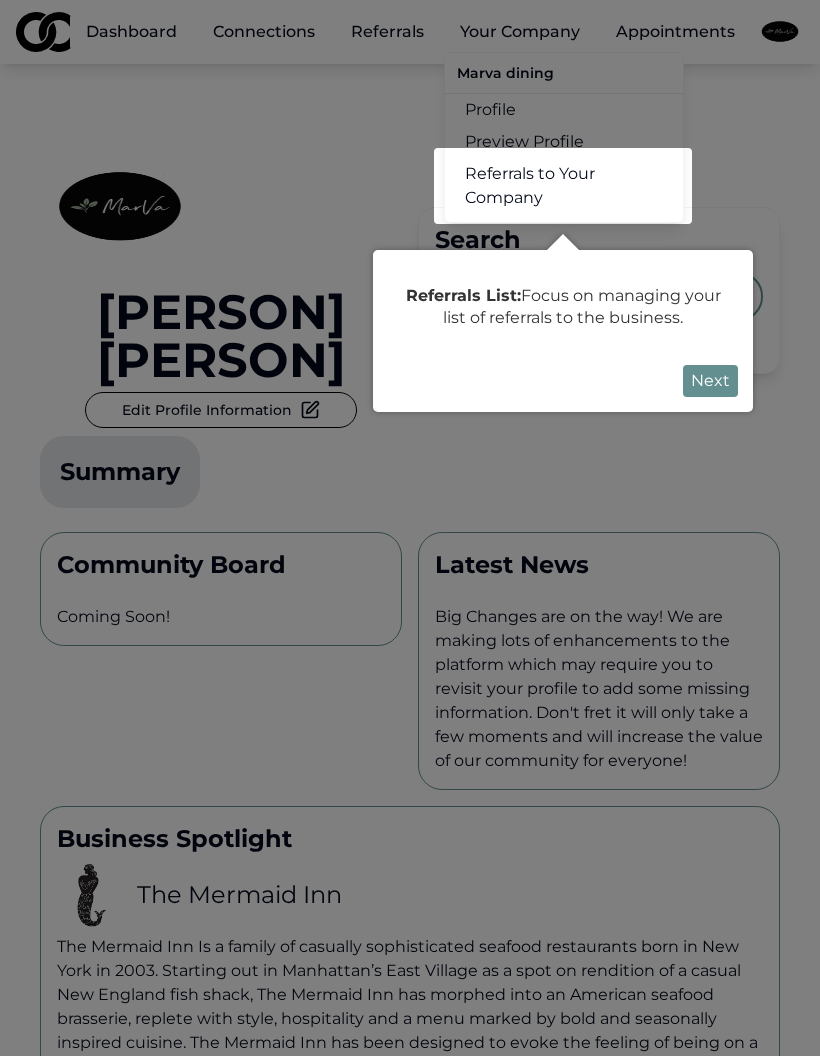click on "Next" at bounding box center (710, 381) 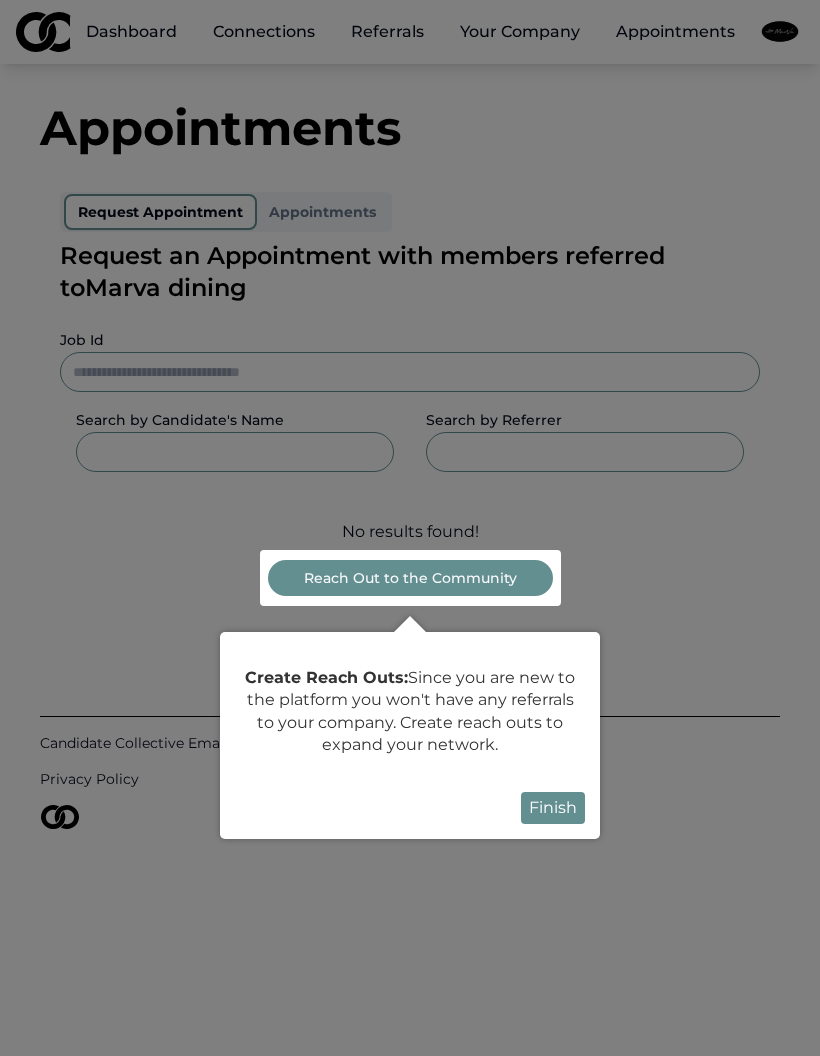 click on "Finish" at bounding box center (553, 808) 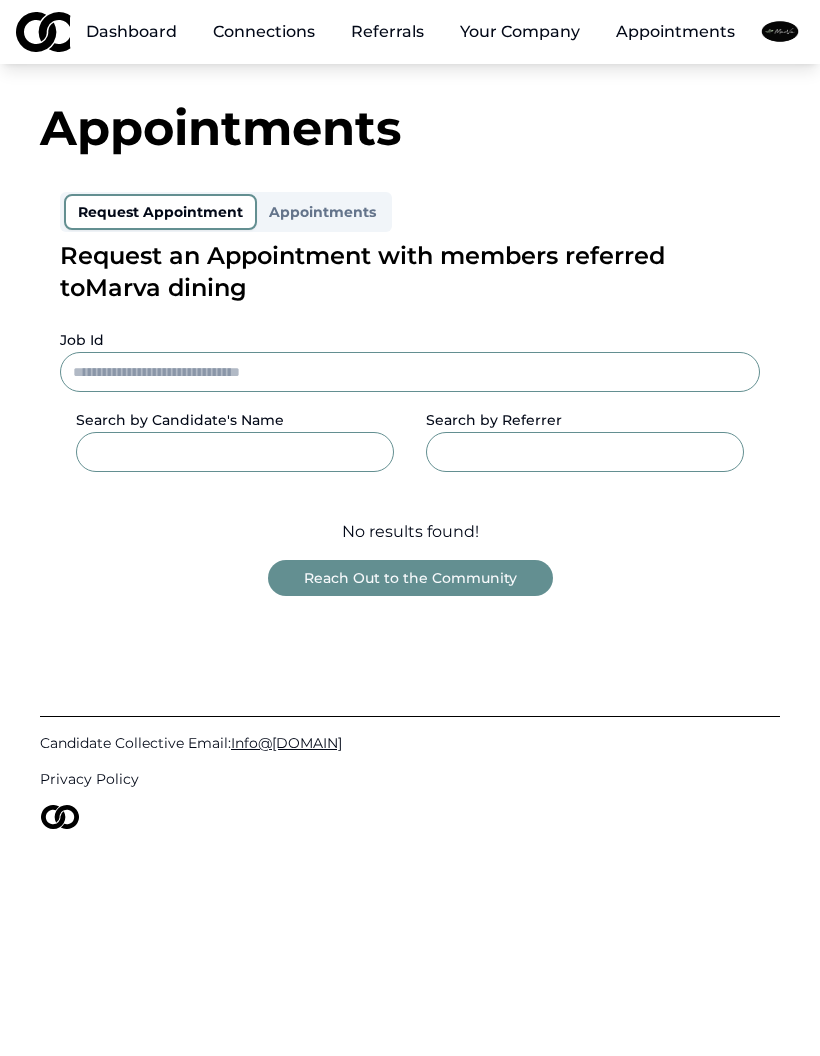 click on "Job Id" at bounding box center [410, 372] 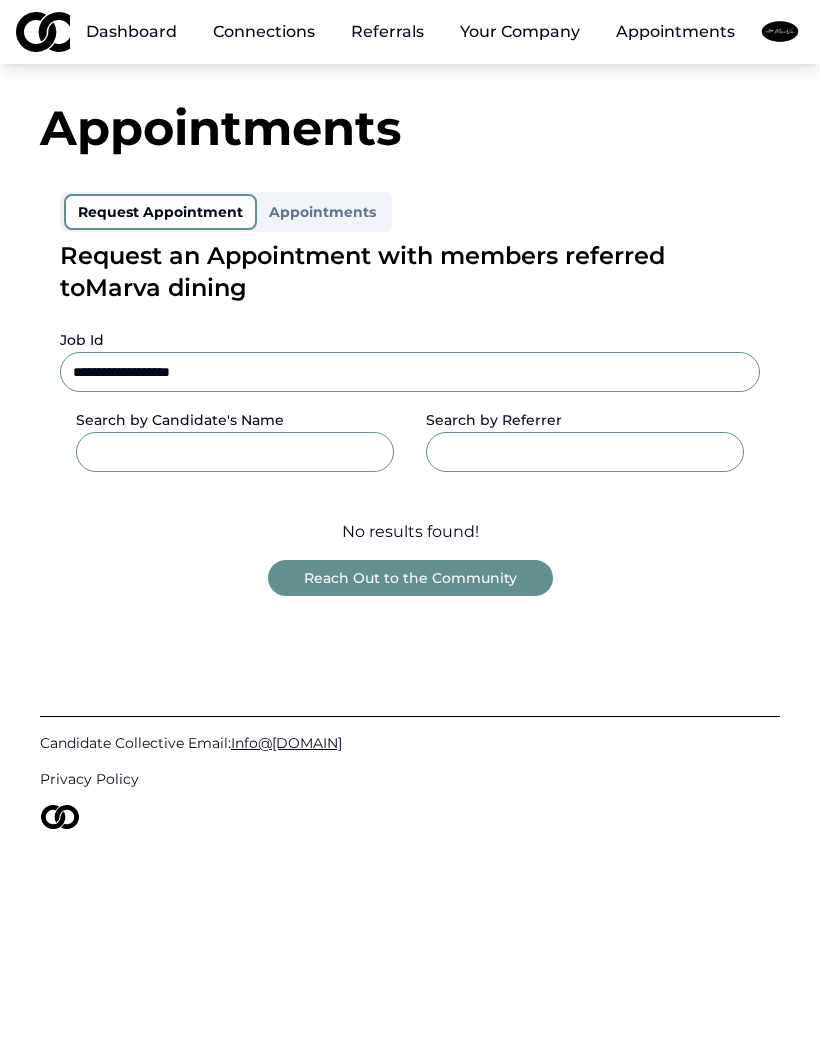 type on "**********" 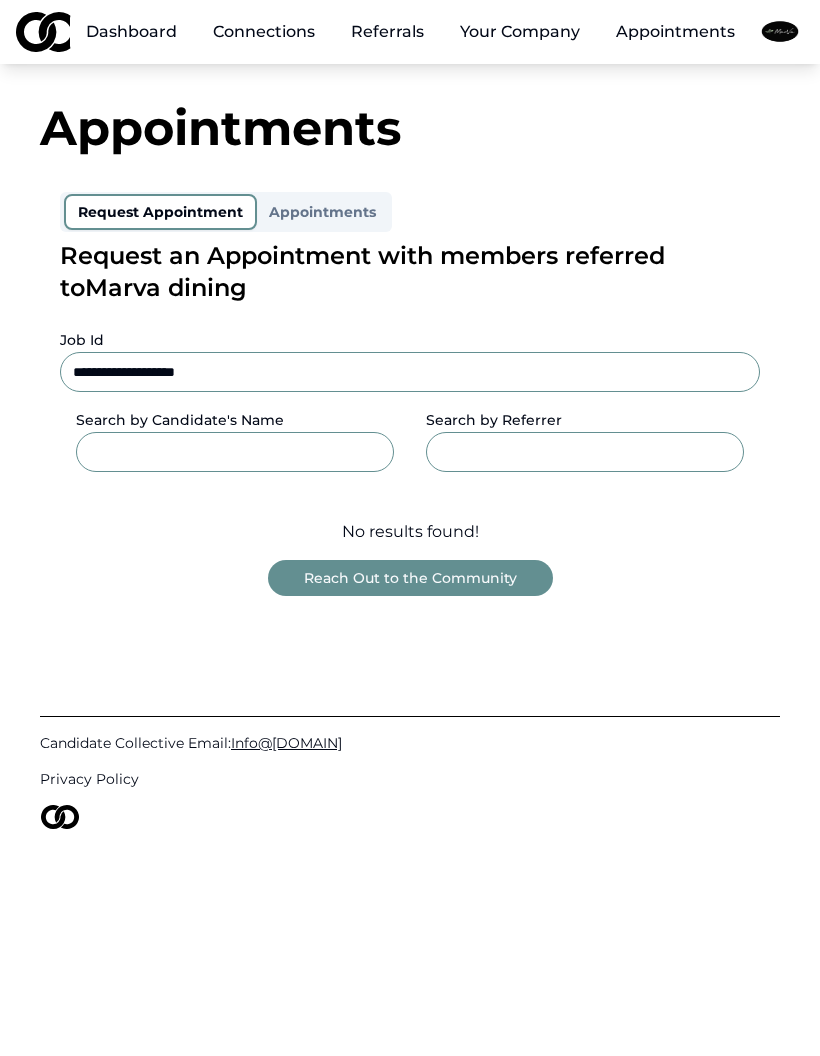 click on "Appointments" at bounding box center [322, 212] 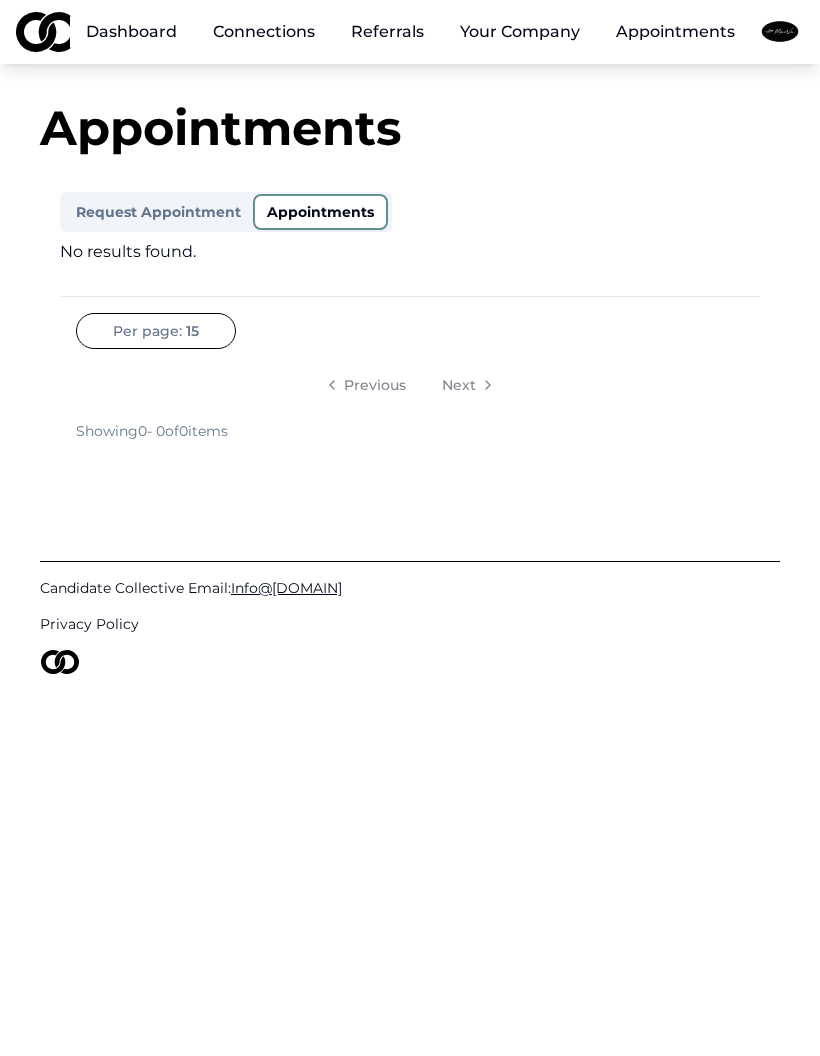 click on "Request Appointment" at bounding box center (158, 212) 